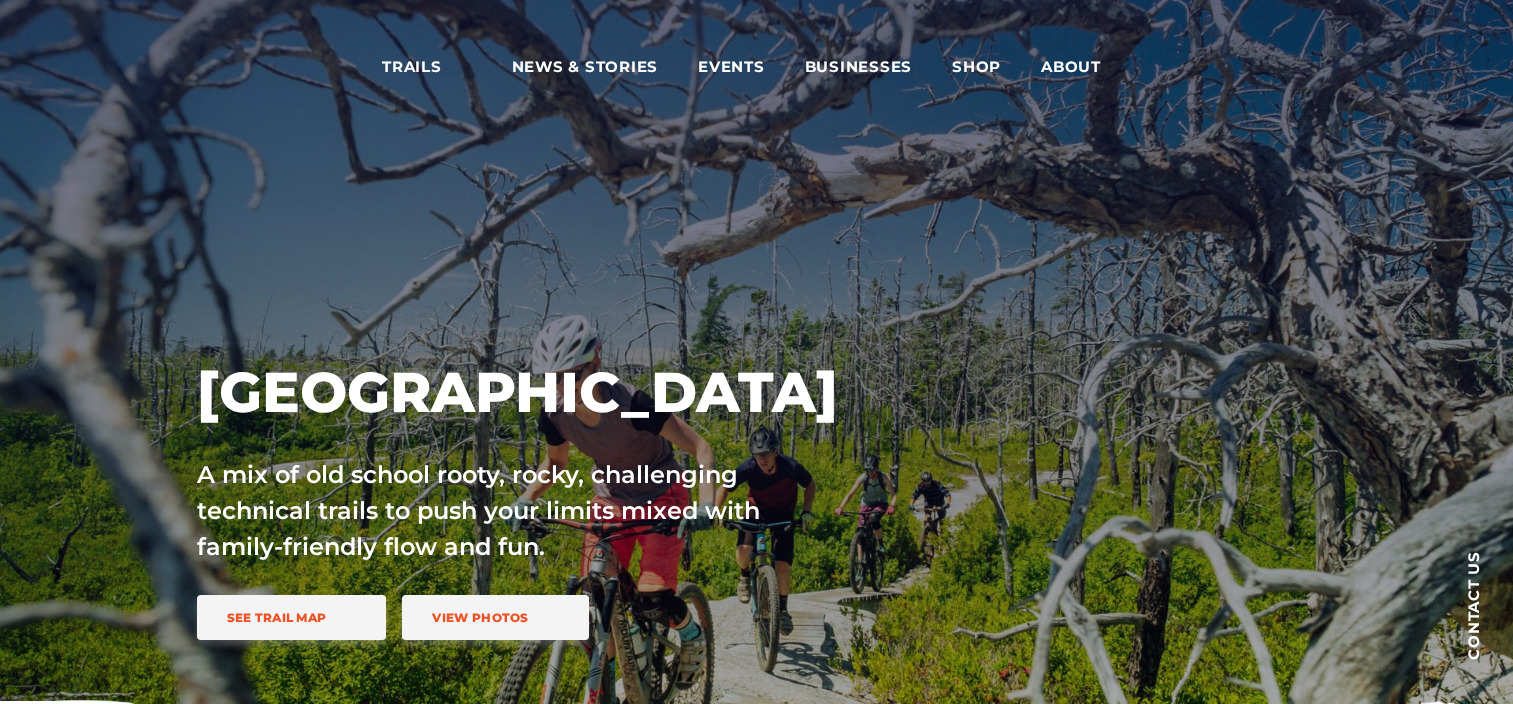 scroll, scrollTop: 0, scrollLeft: 0, axis: both 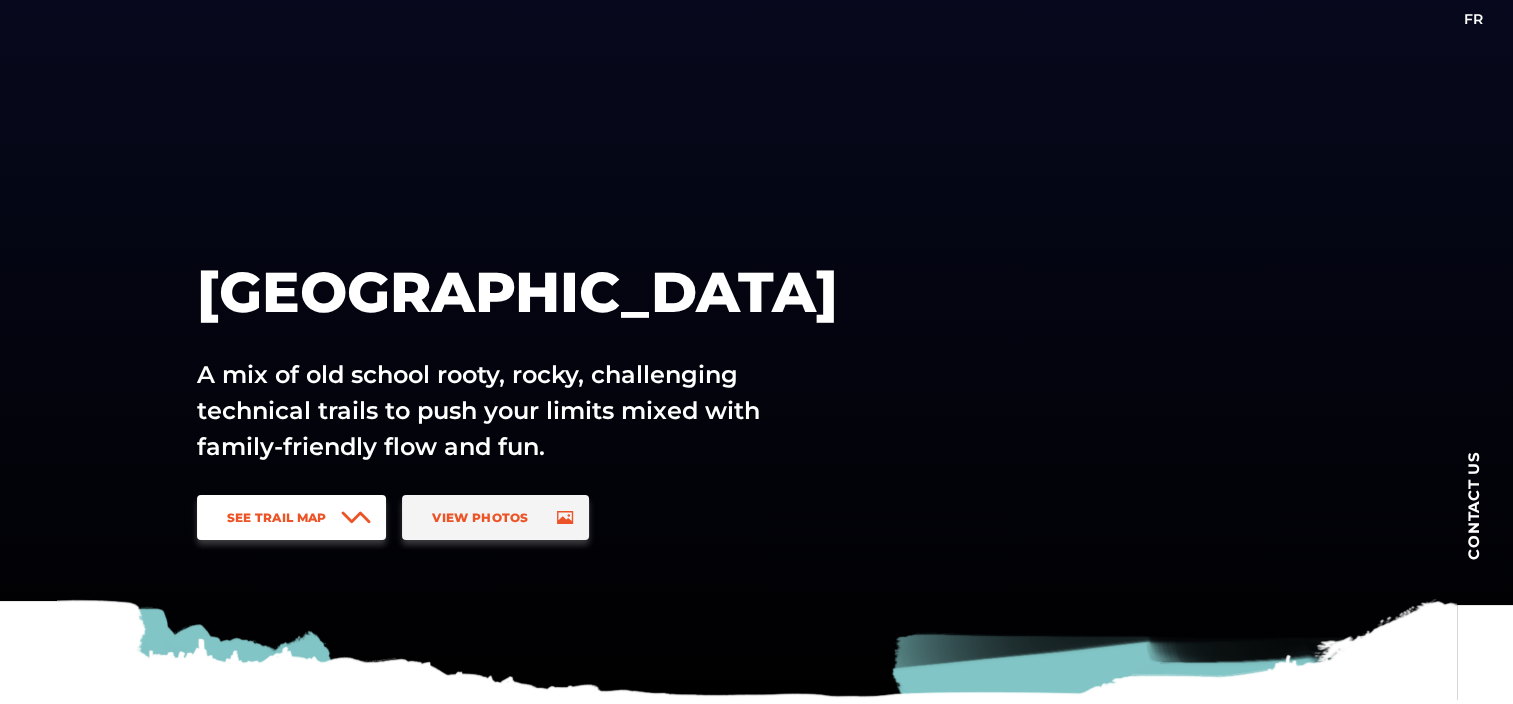 click on "See Trail Map" at bounding box center [277, 517] 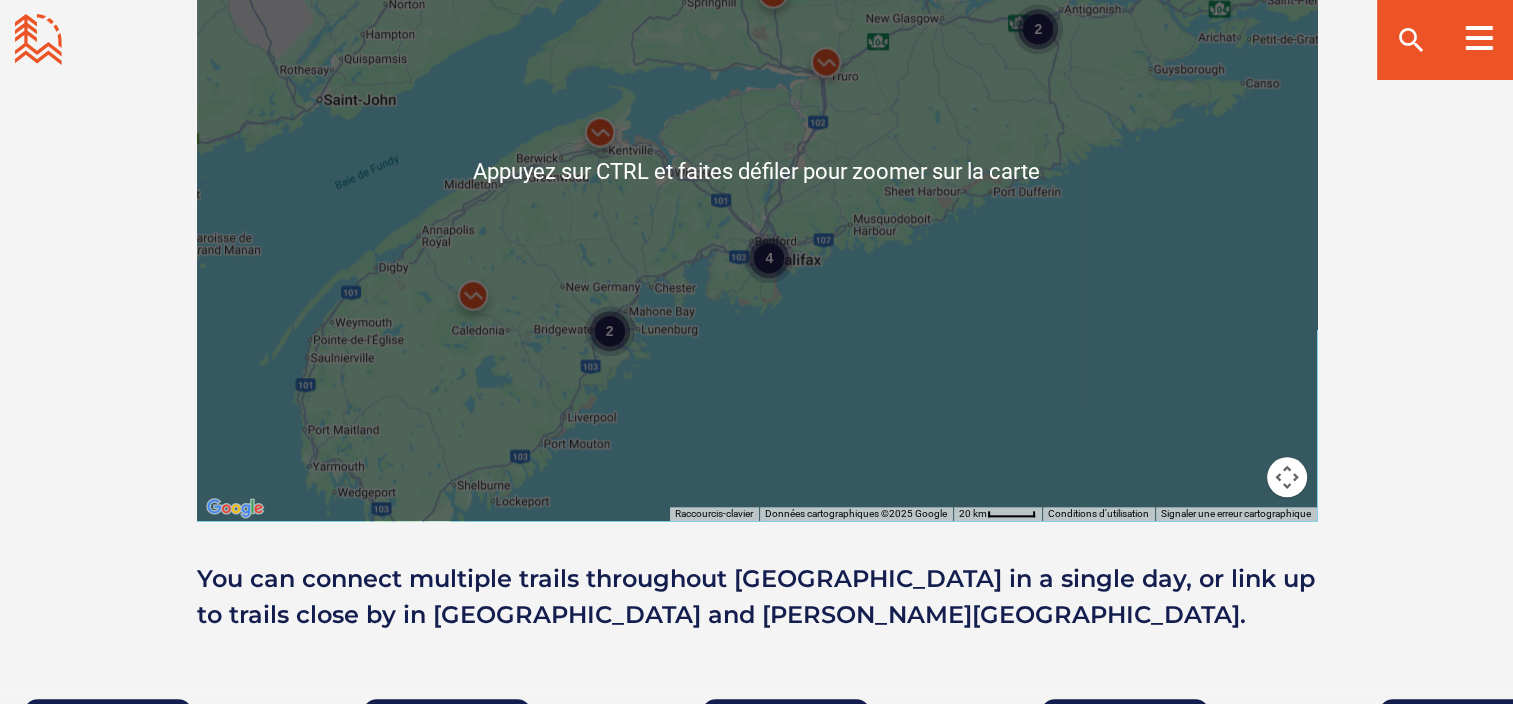 scroll, scrollTop: 2080, scrollLeft: 0, axis: vertical 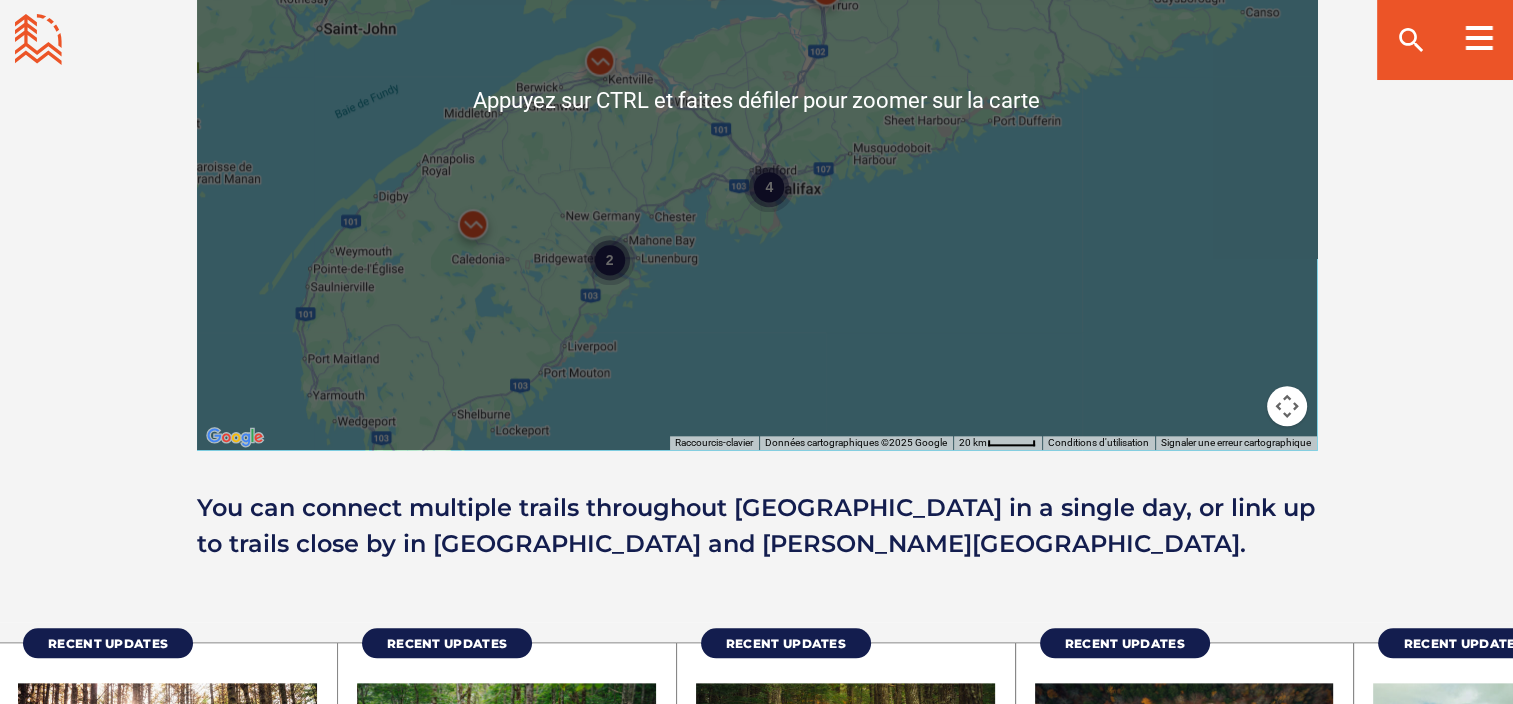click on "2" at bounding box center [609, 260] 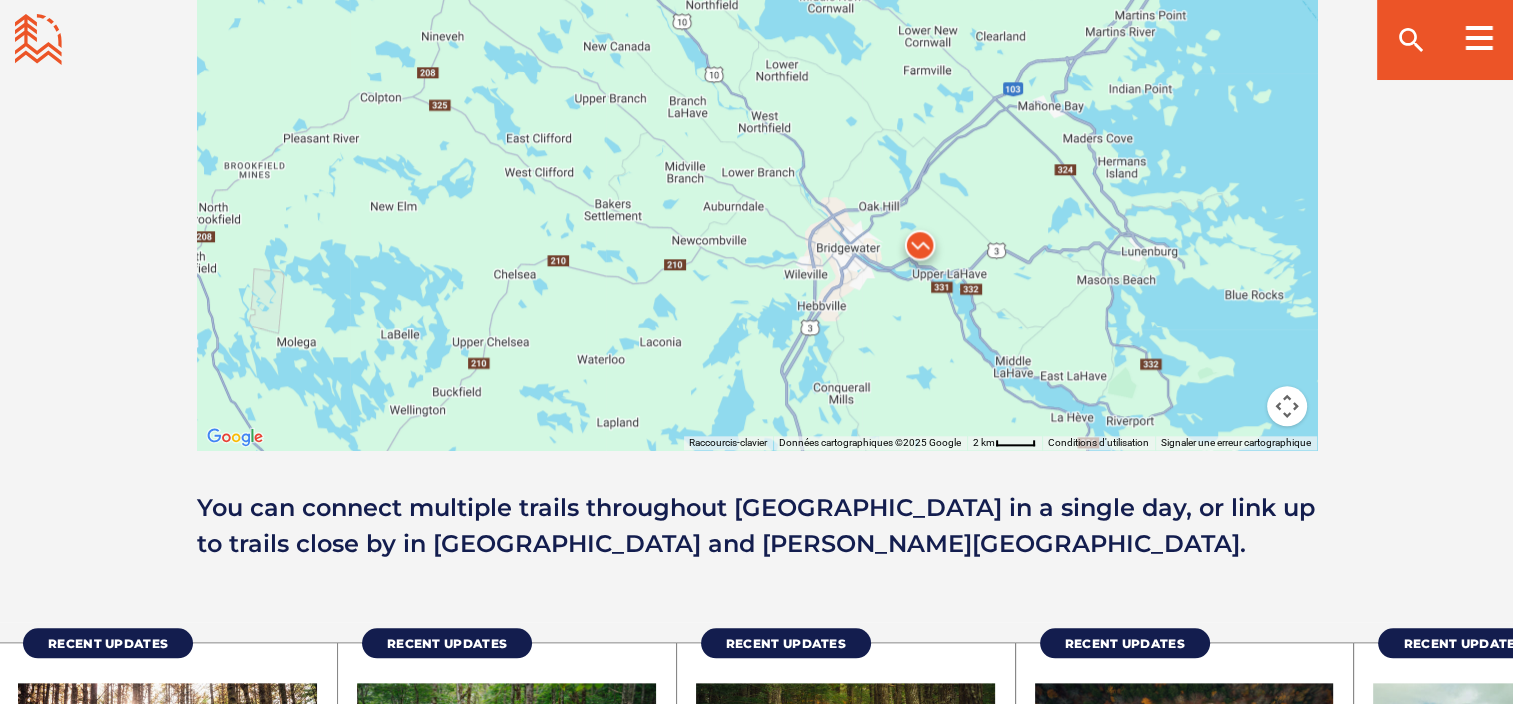 click at bounding box center (920, 250) 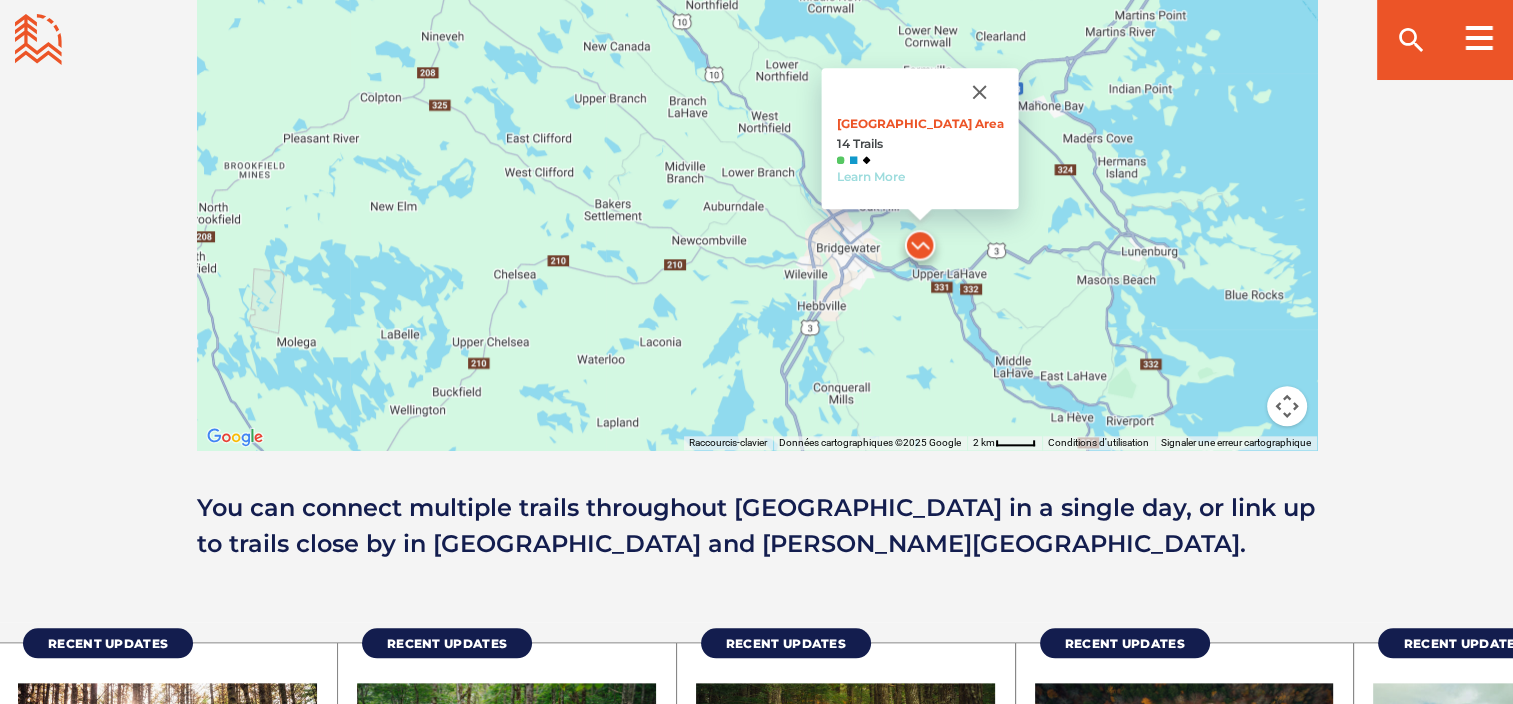 click on "Learn More" at bounding box center [870, 176] 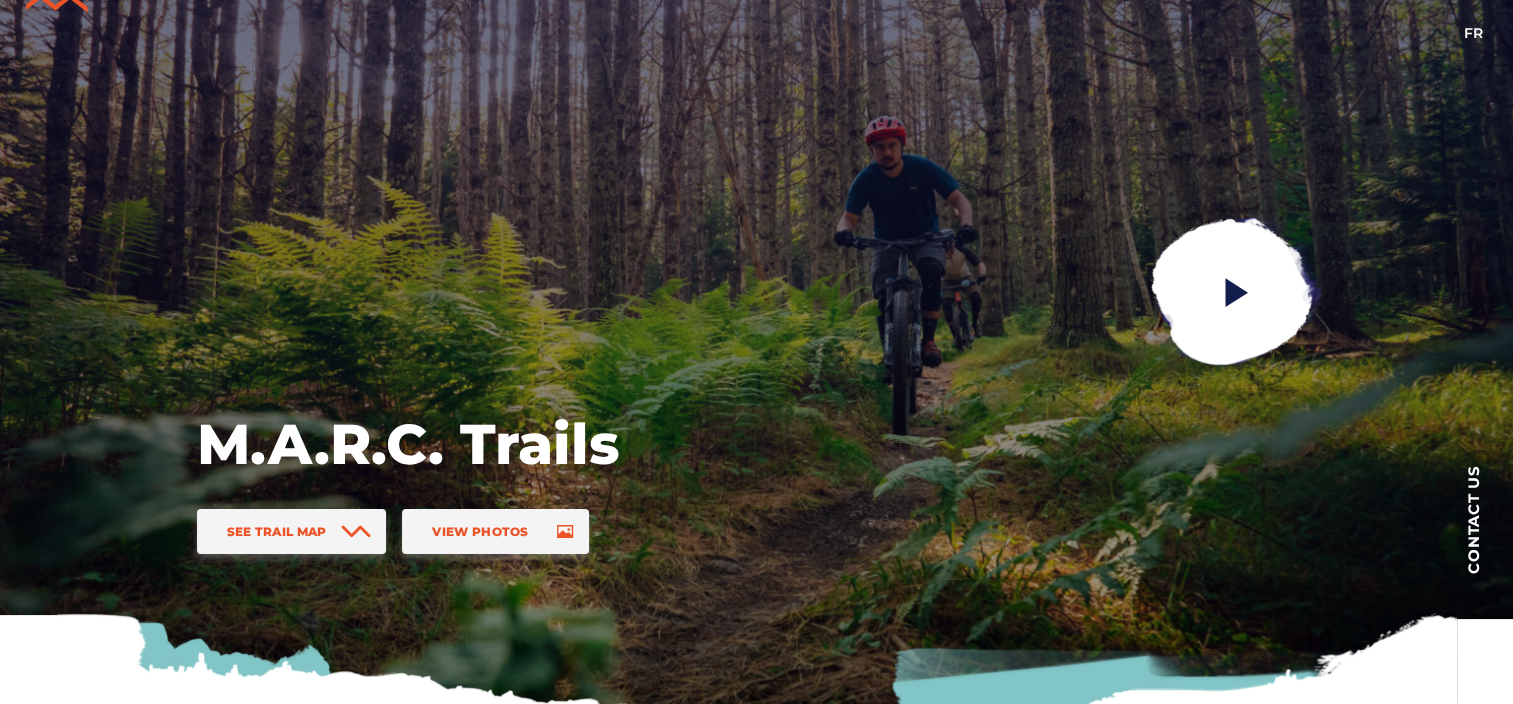 scroll, scrollTop: 0, scrollLeft: 0, axis: both 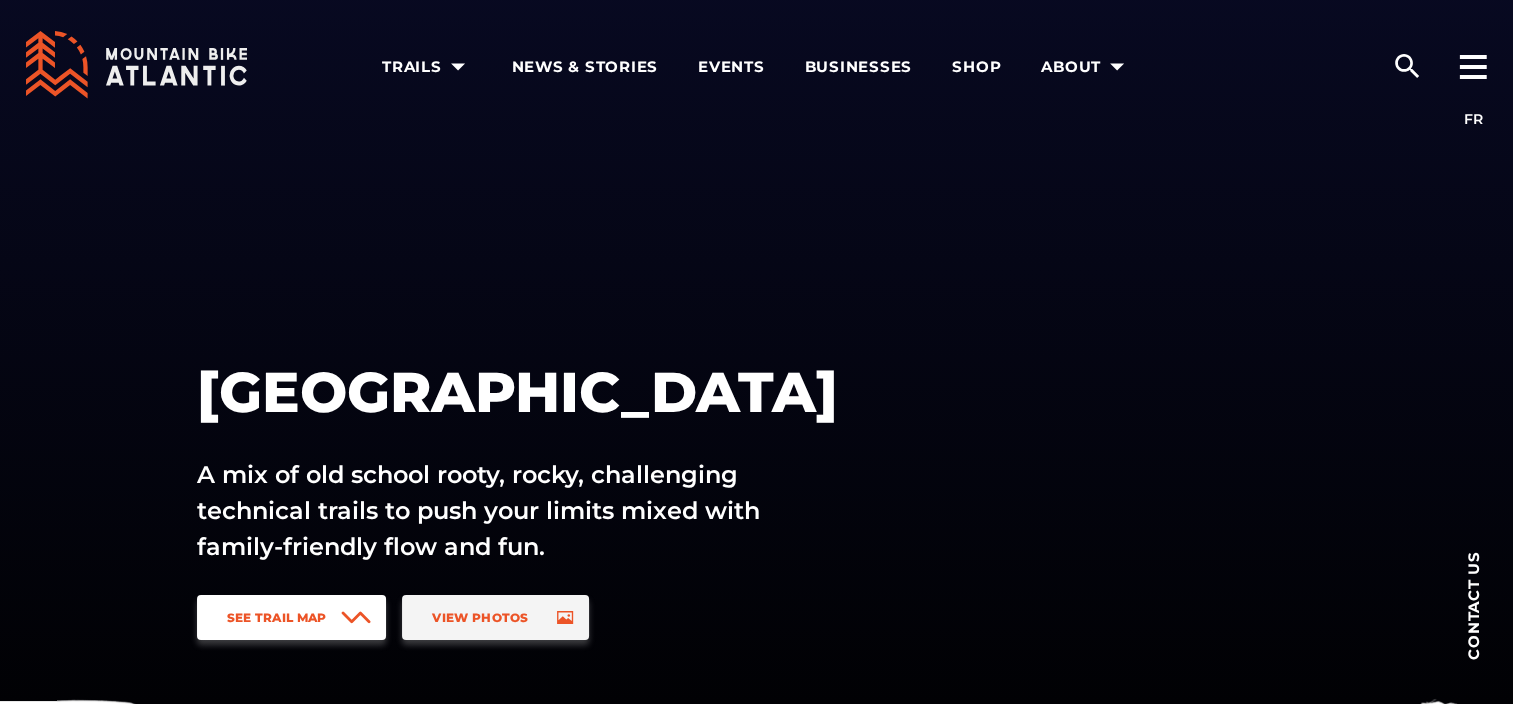 click on "See Trail Map" at bounding box center [277, 617] 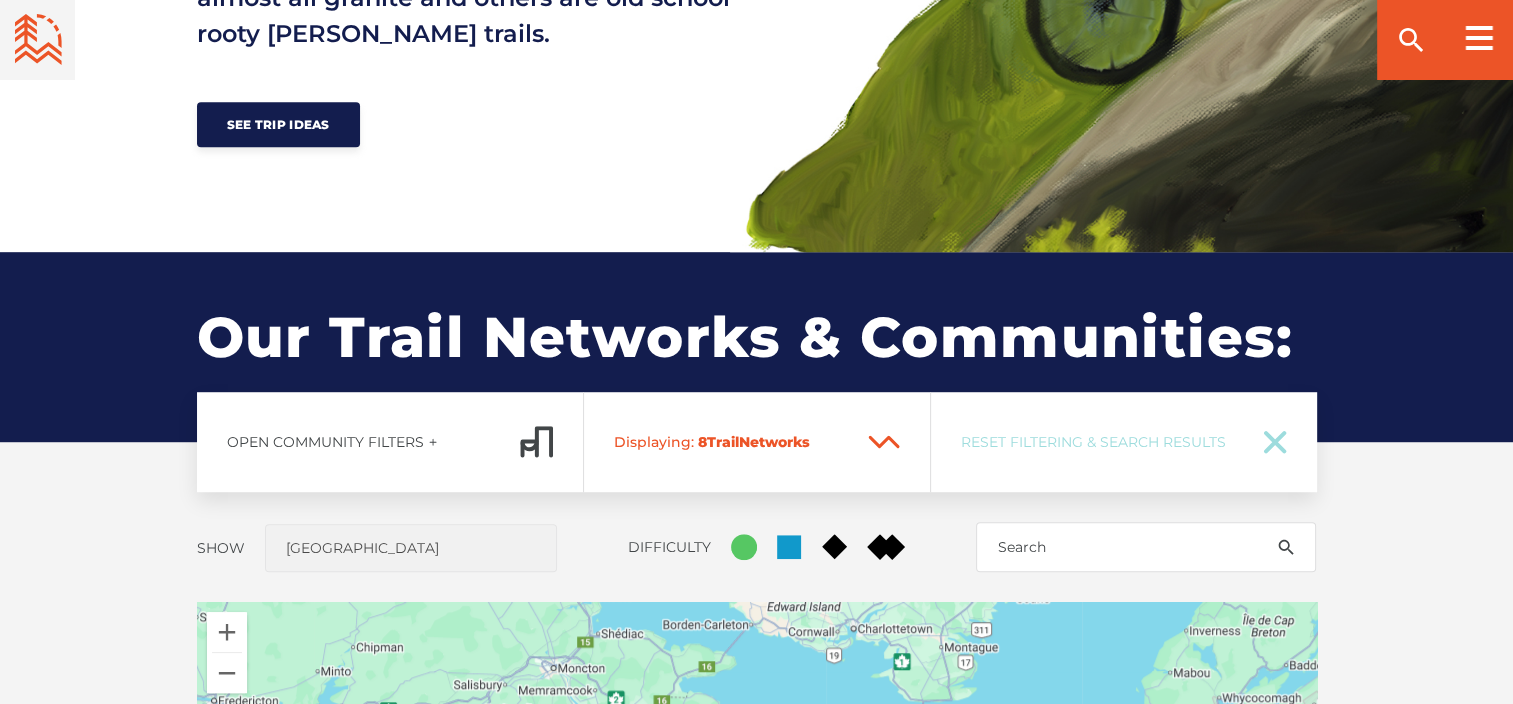 scroll, scrollTop: 1480, scrollLeft: 0, axis: vertical 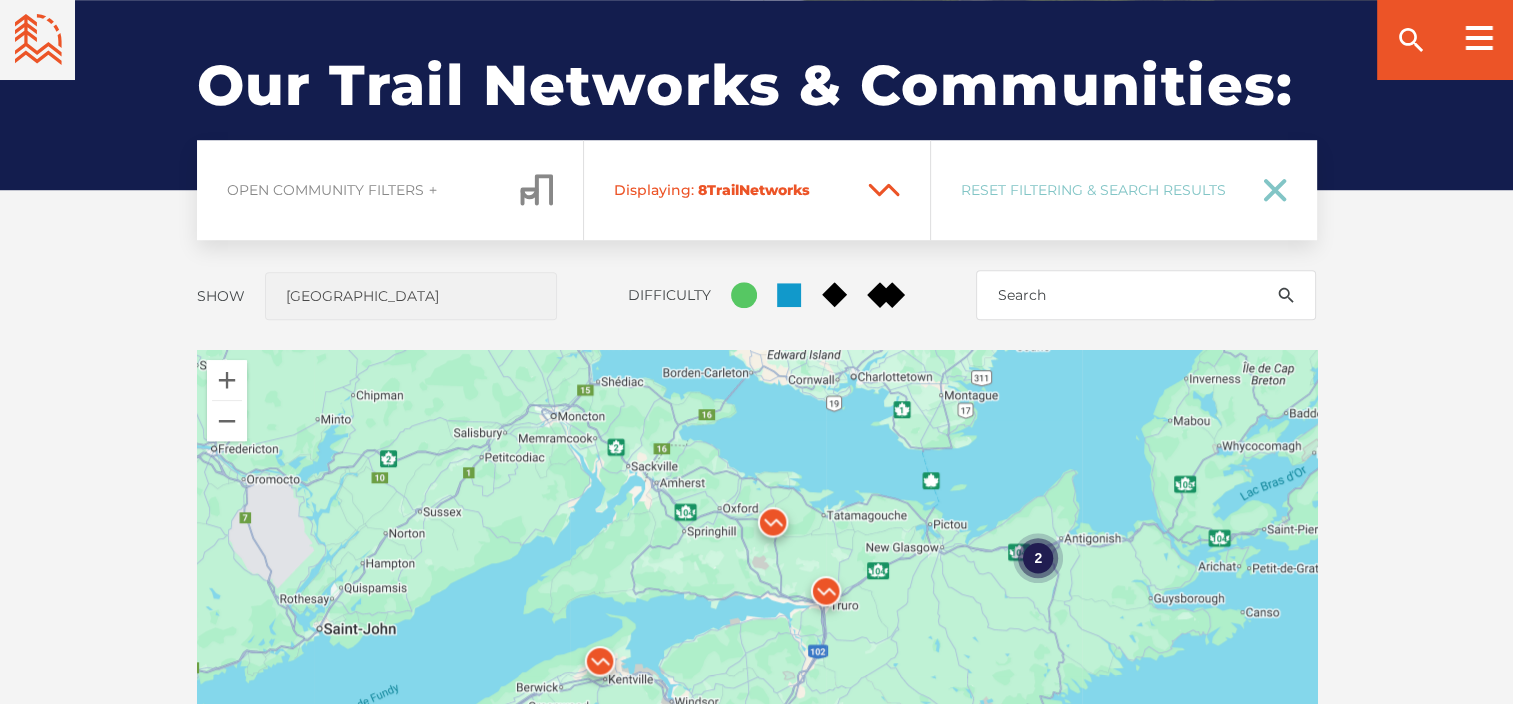 click 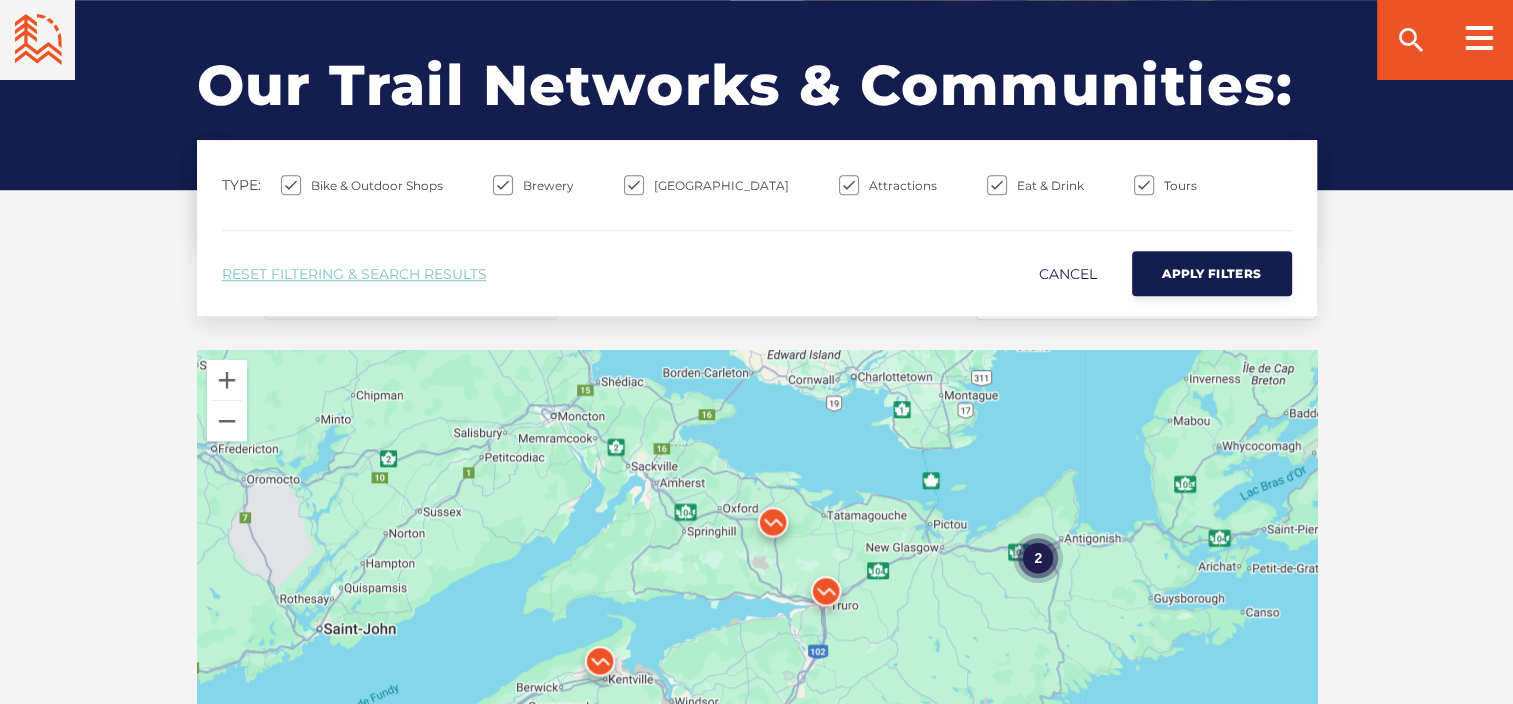 click on "Cancel" at bounding box center (1068, 274) 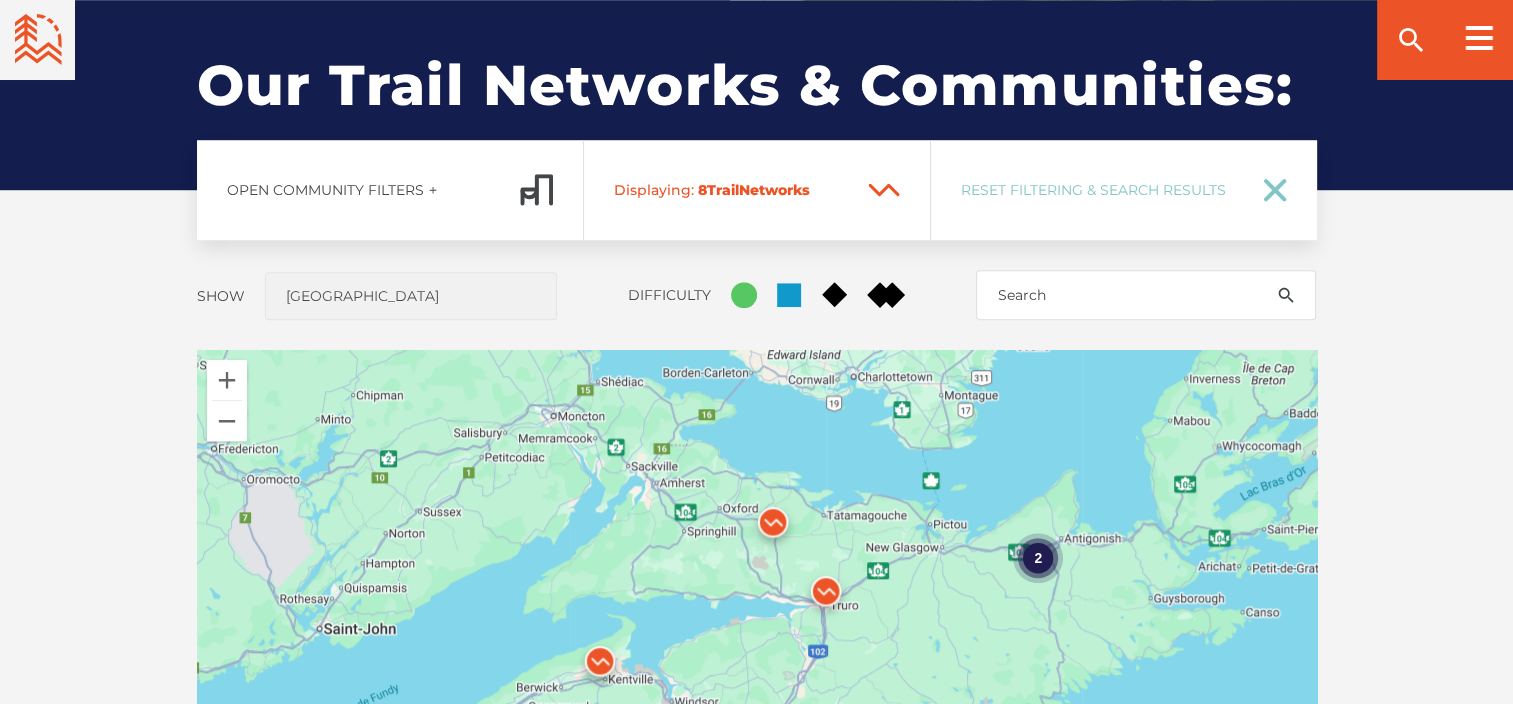 click 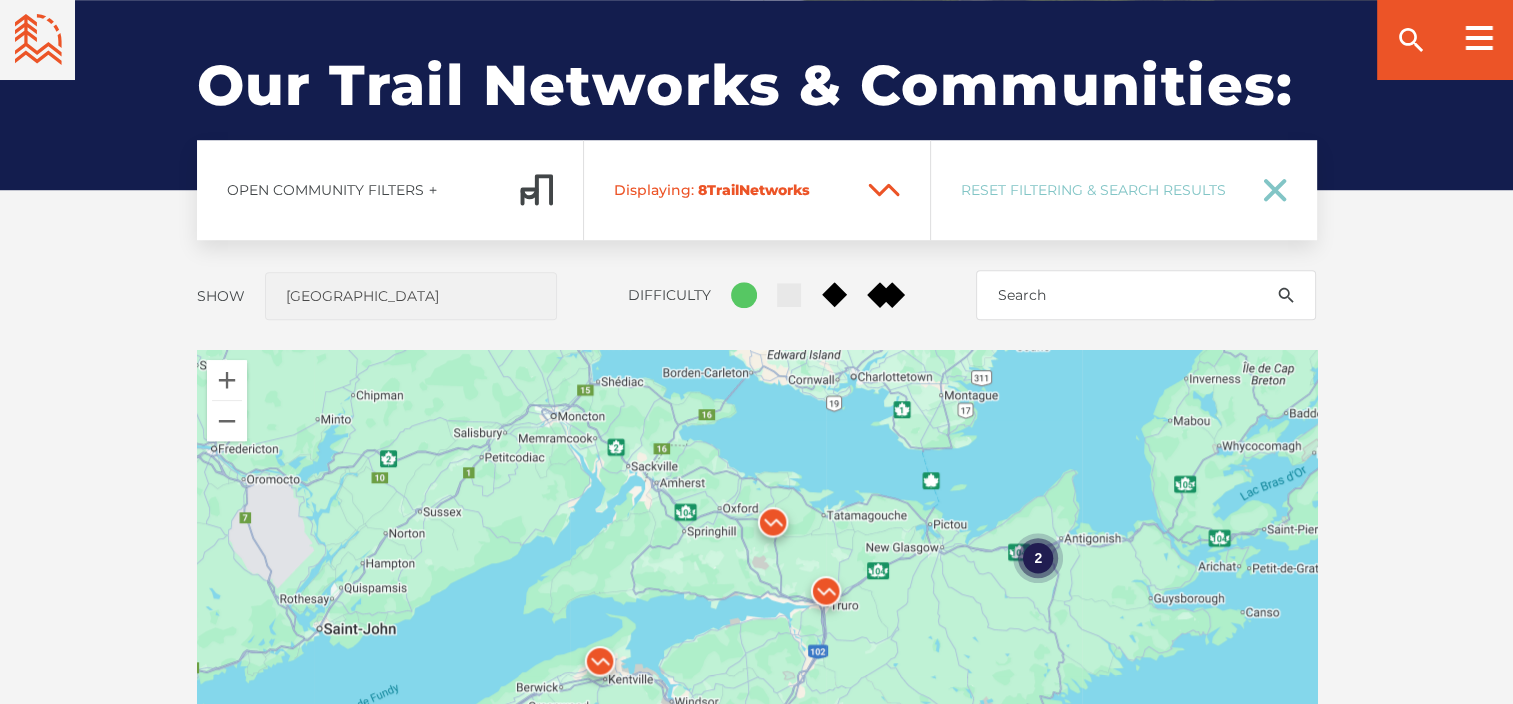 click 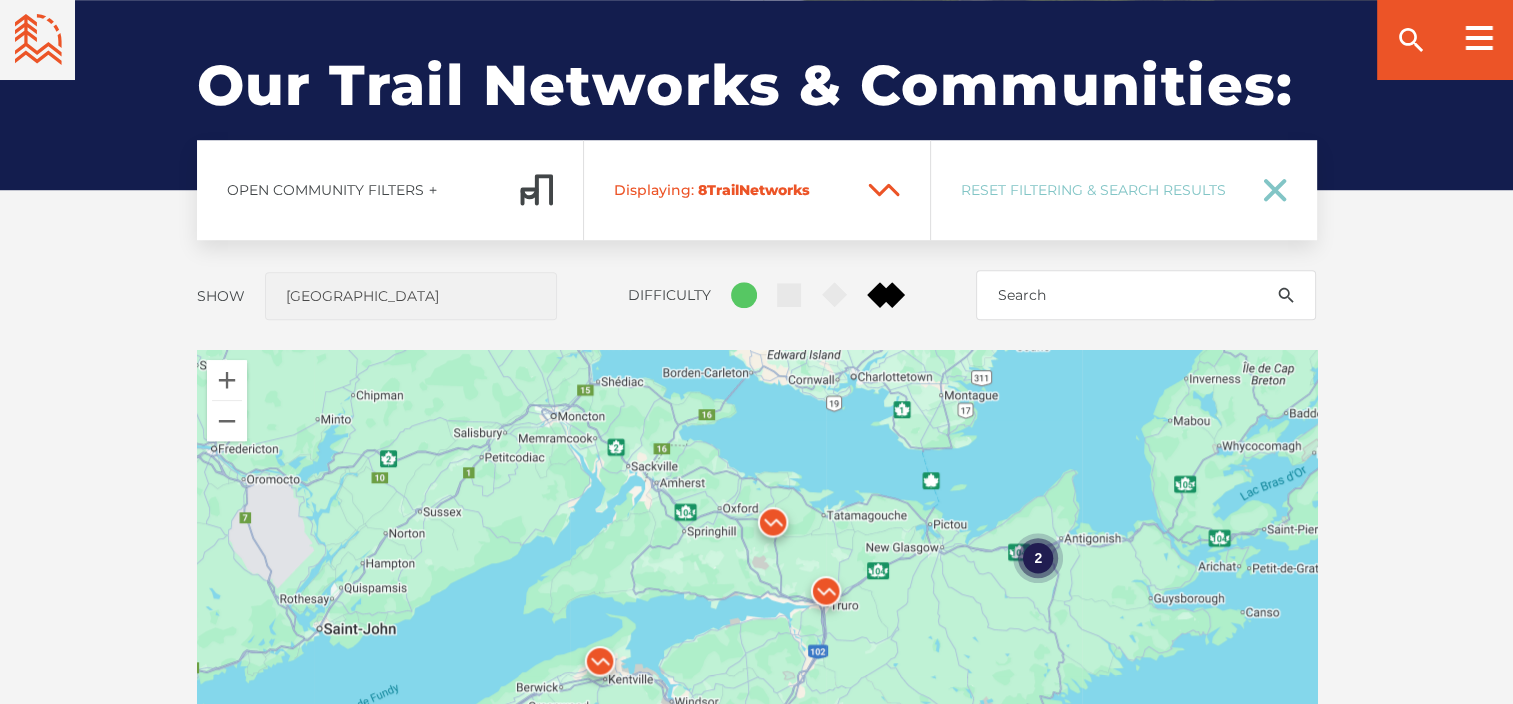 click at bounding box center (773, 527) 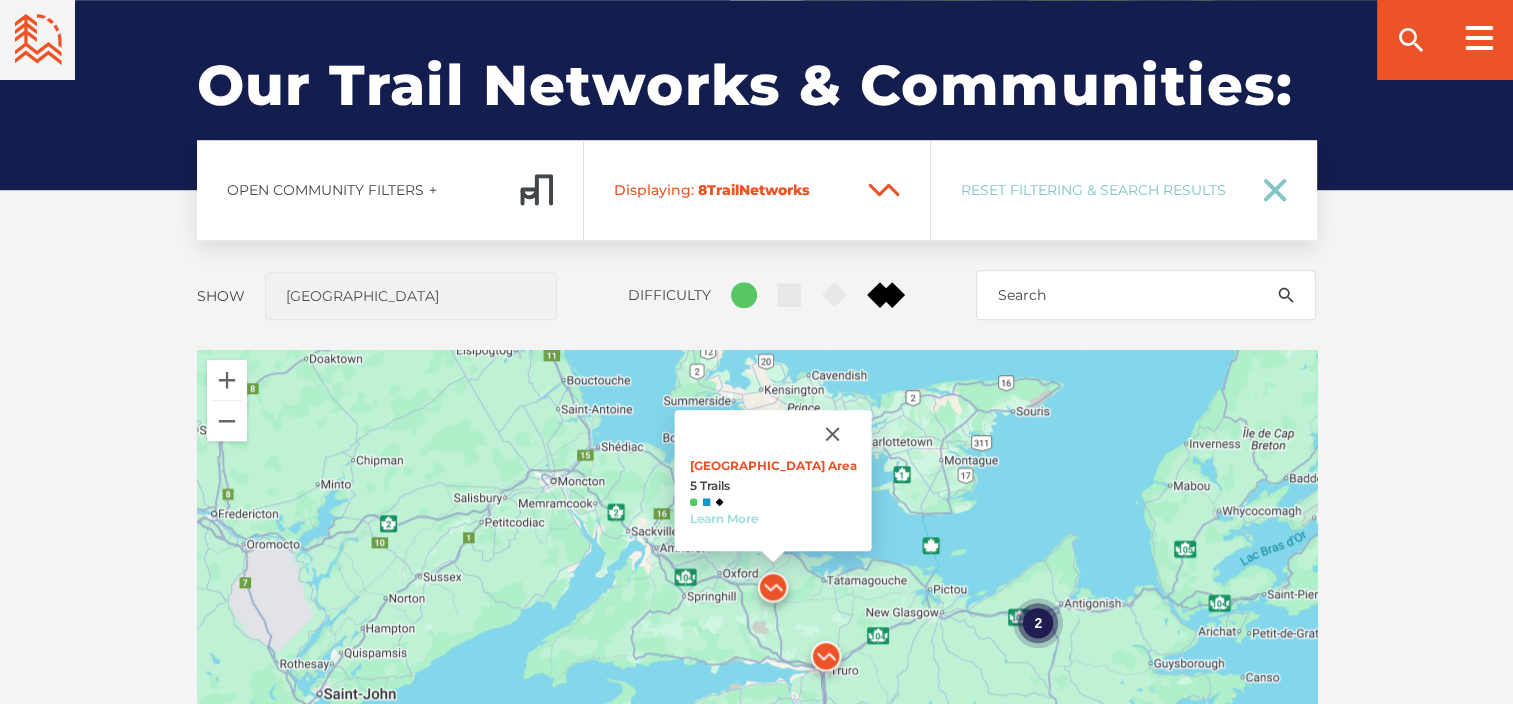 click on "Learn More" at bounding box center (723, 518) 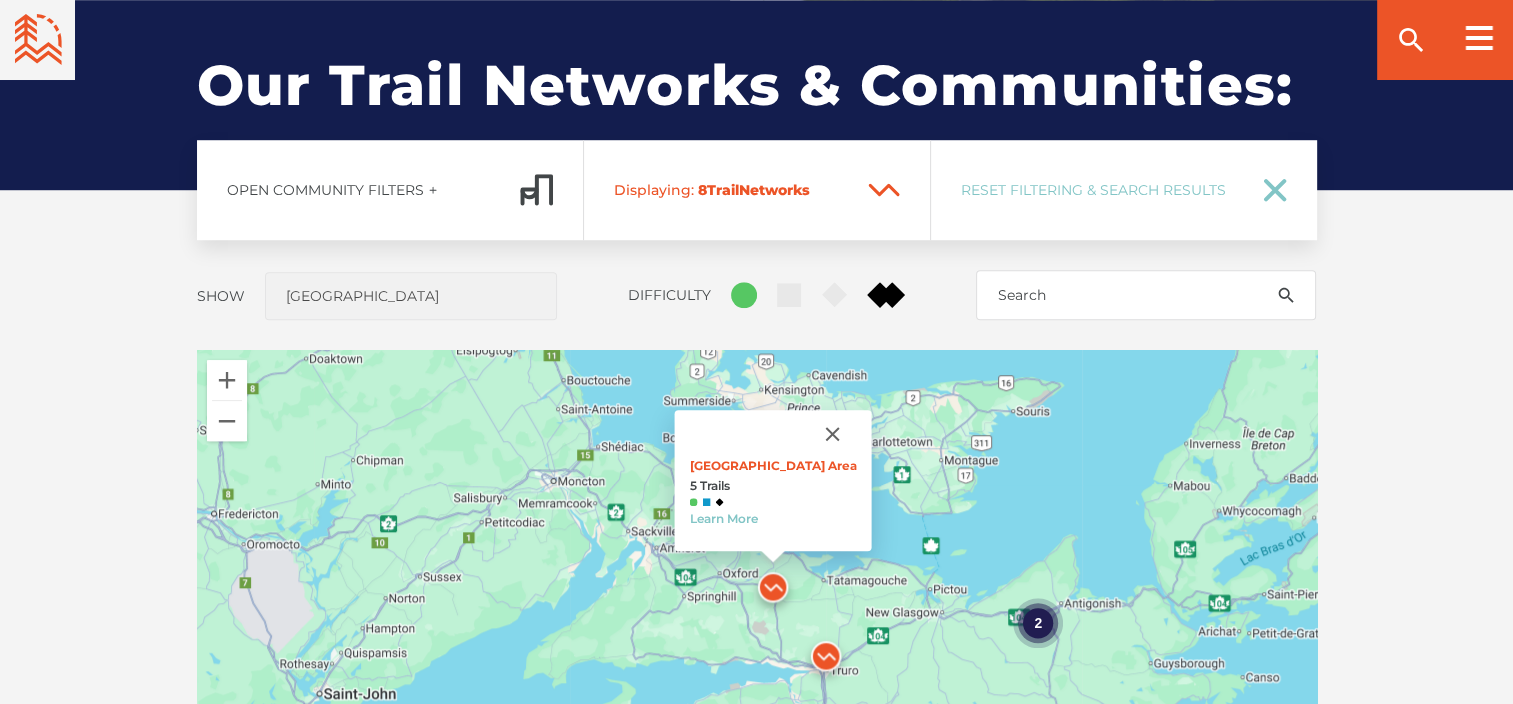 click 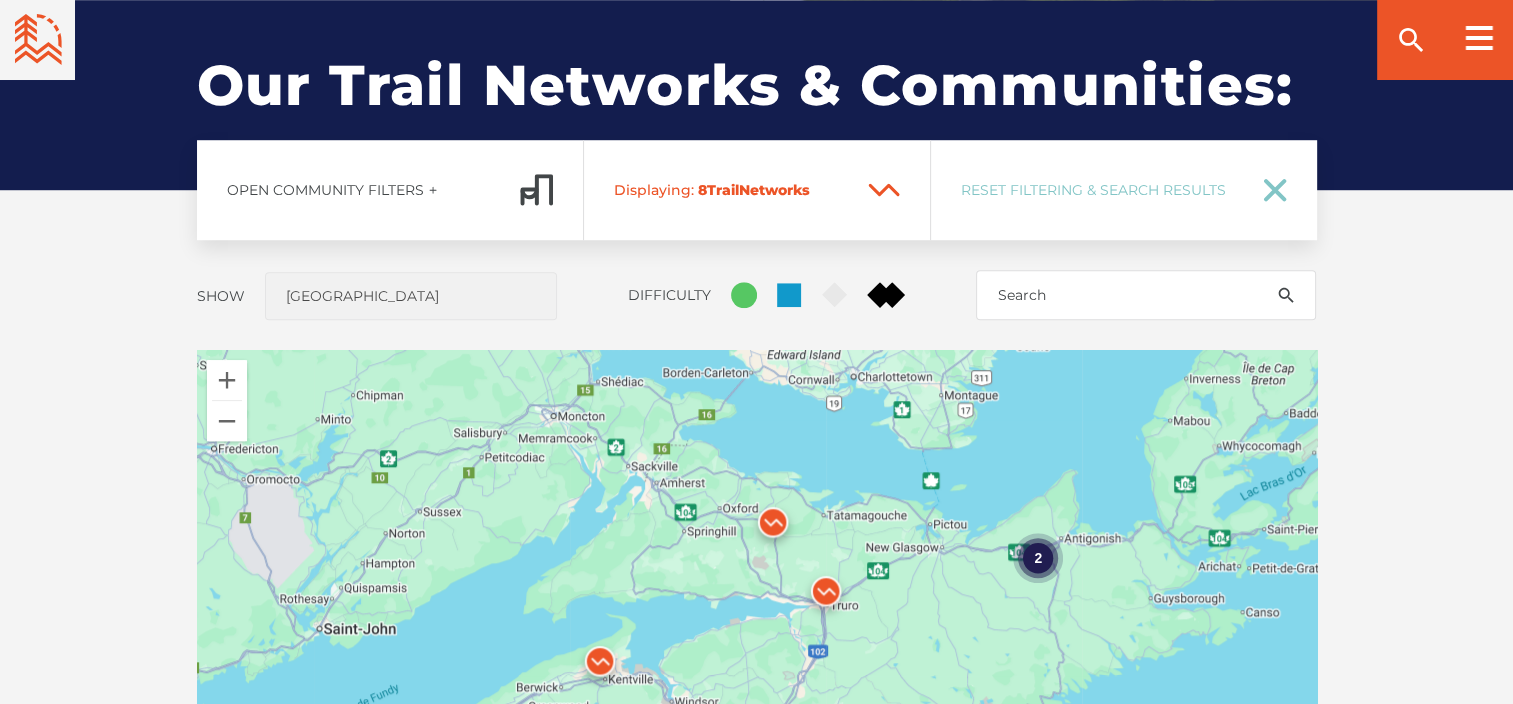click 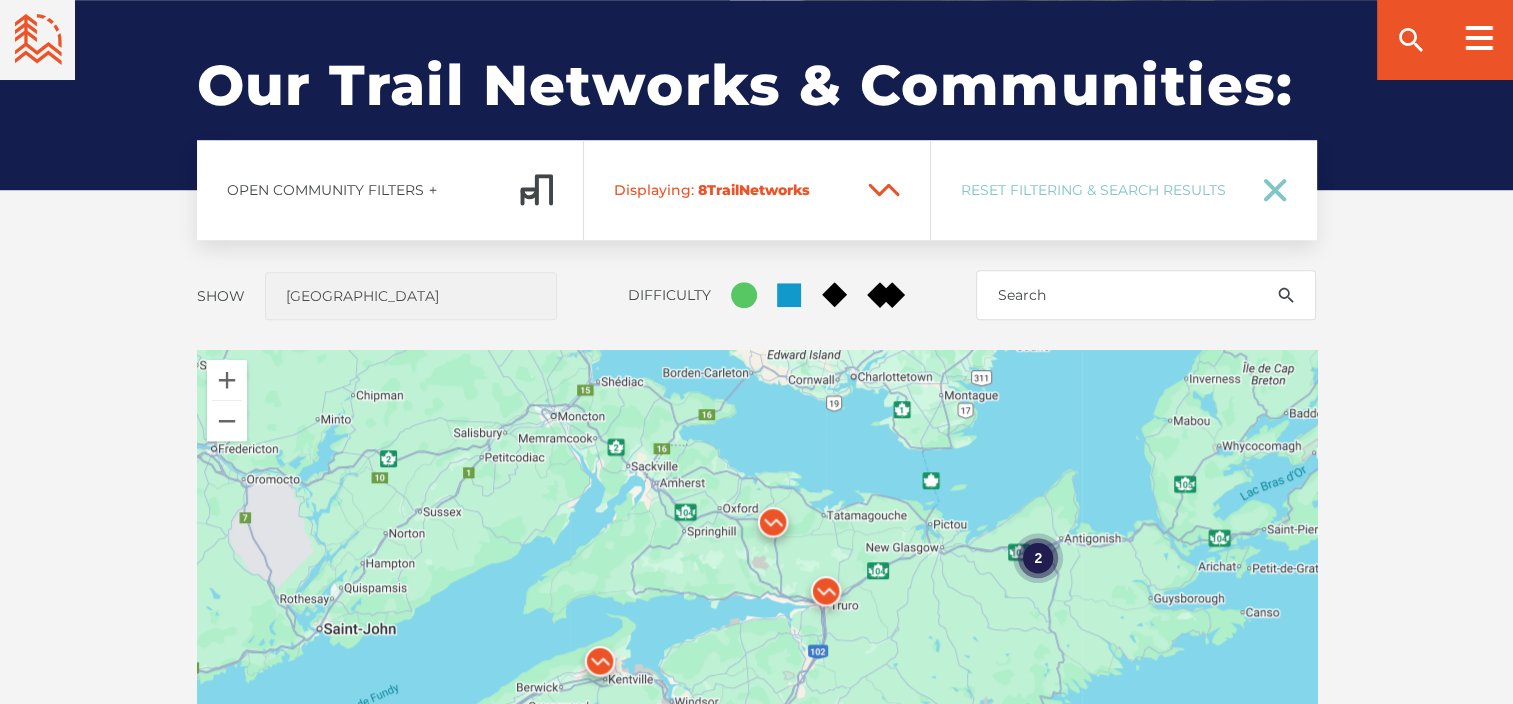 click 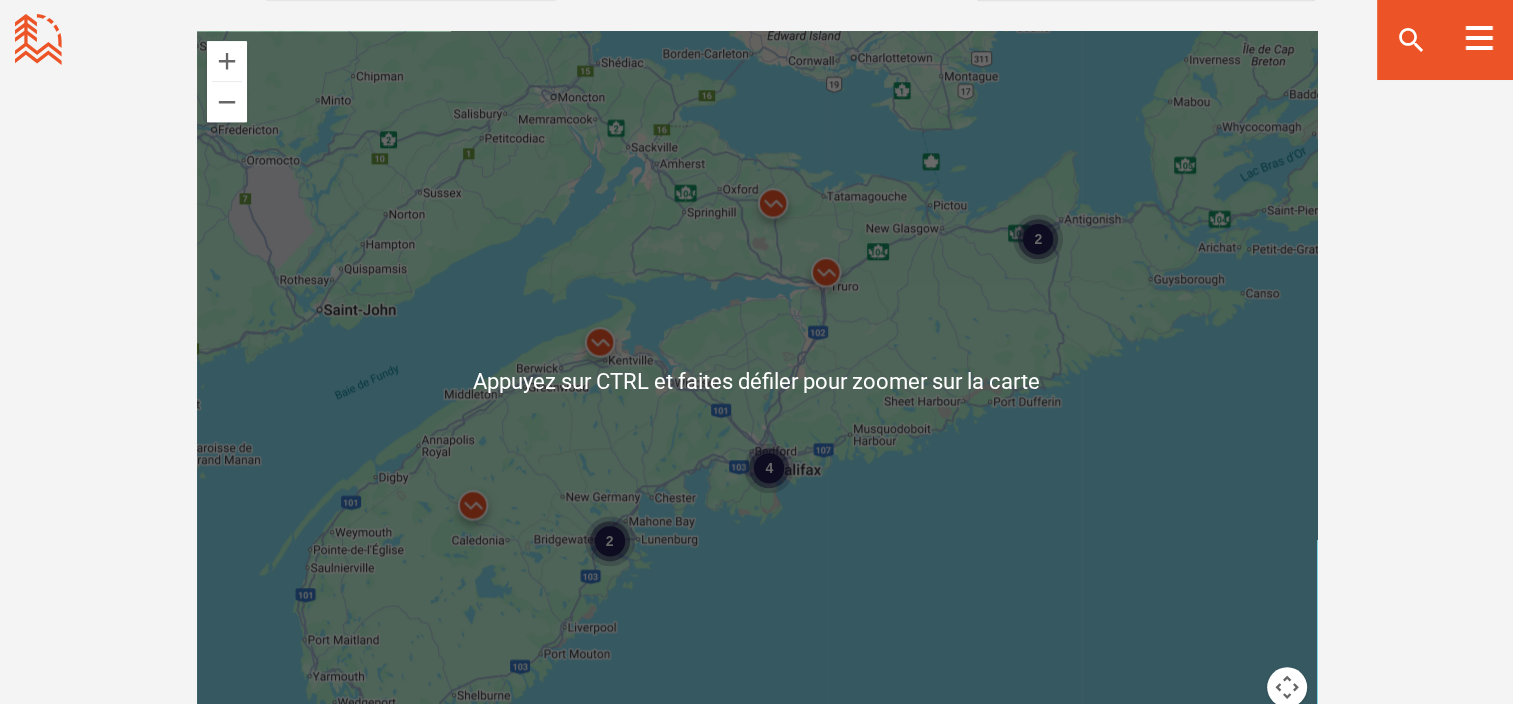 scroll, scrollTop: 1880, scrollLeft: 0, axis: vertical 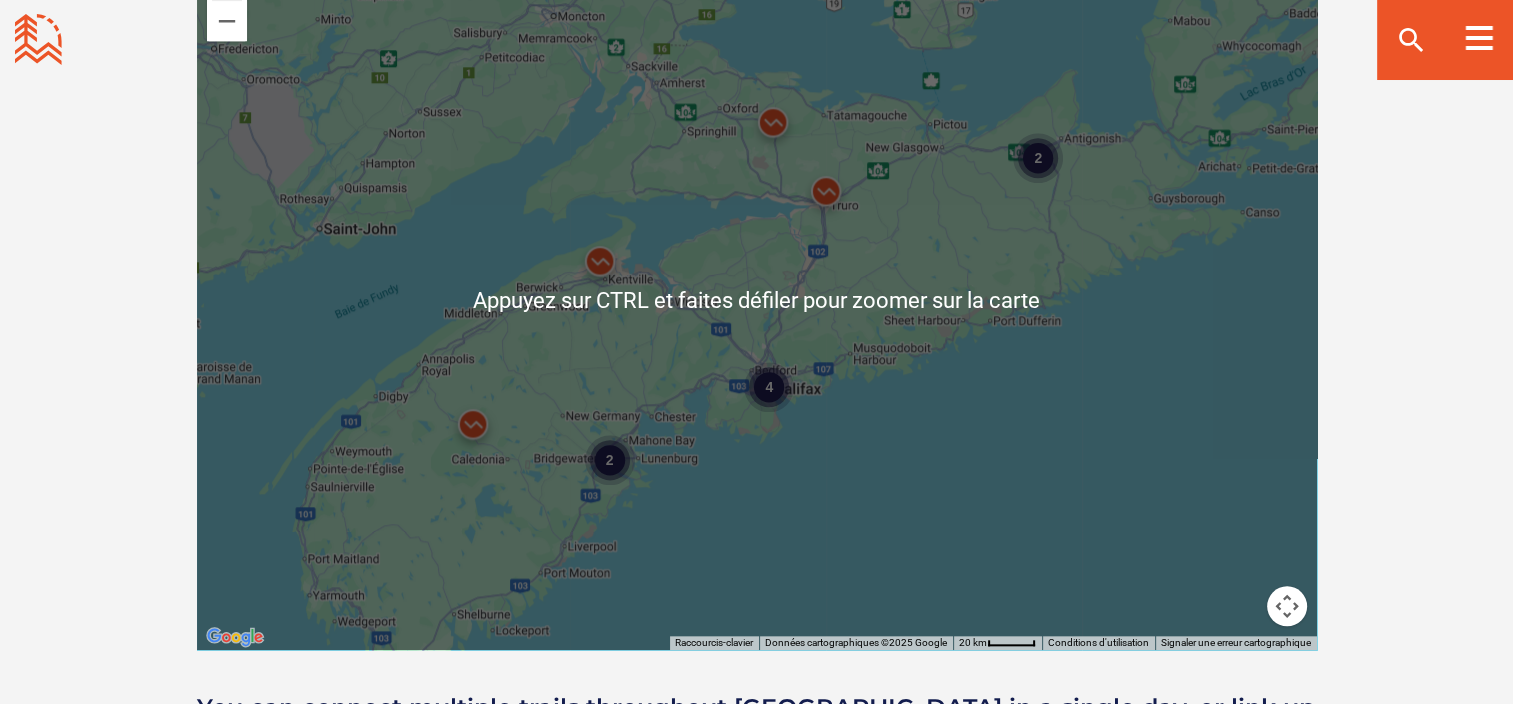 click on "2" at bounding box center [609, 460] 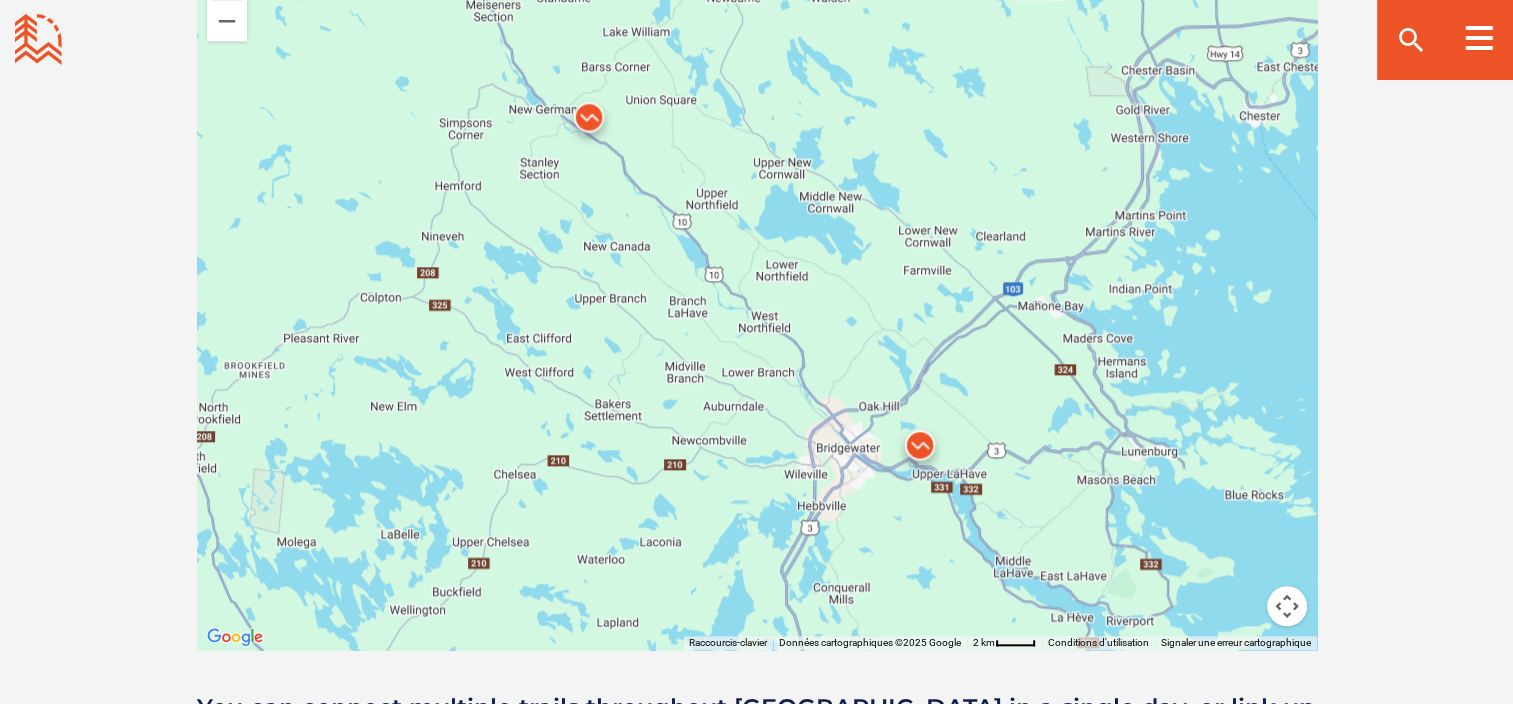 click at bounding box center [589, 122] 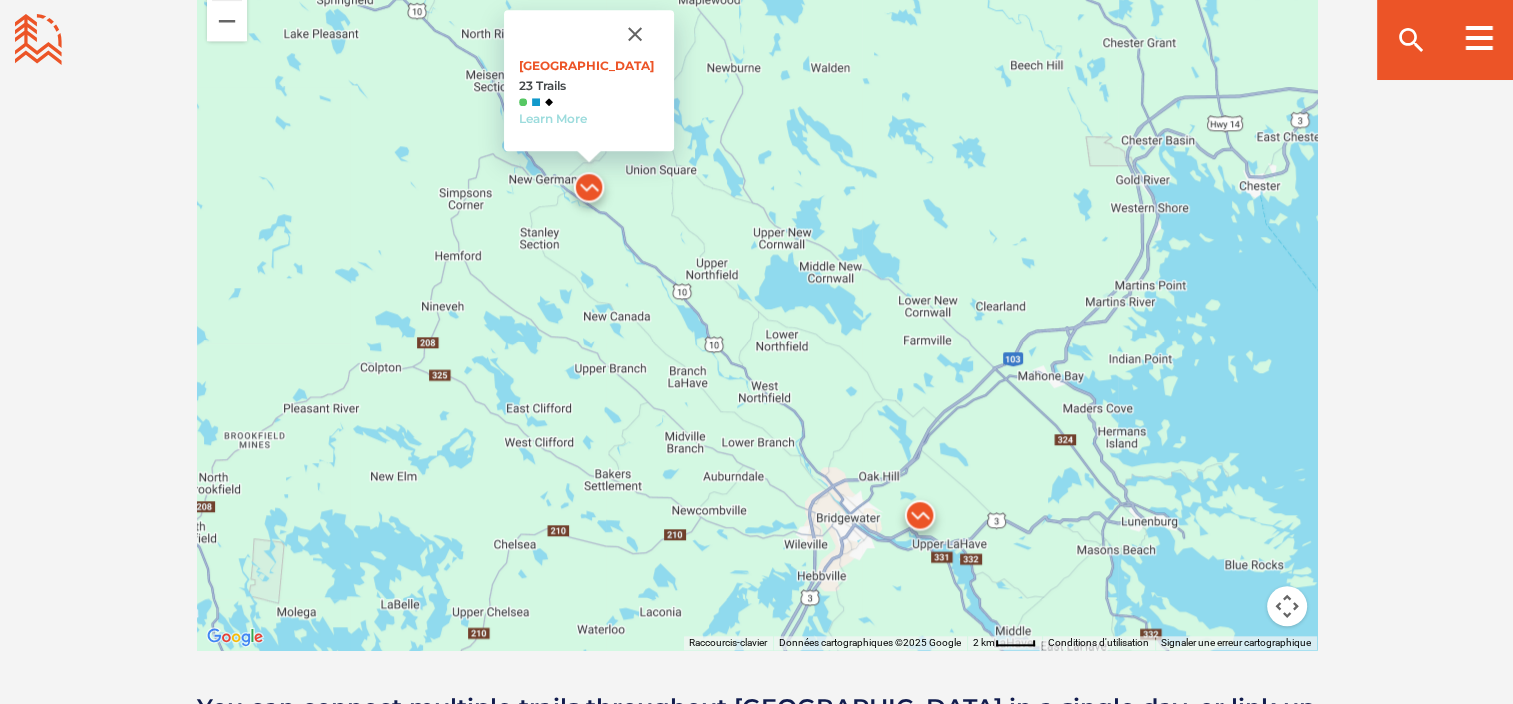 click on "Learn More" at bounding box center [553, 118] 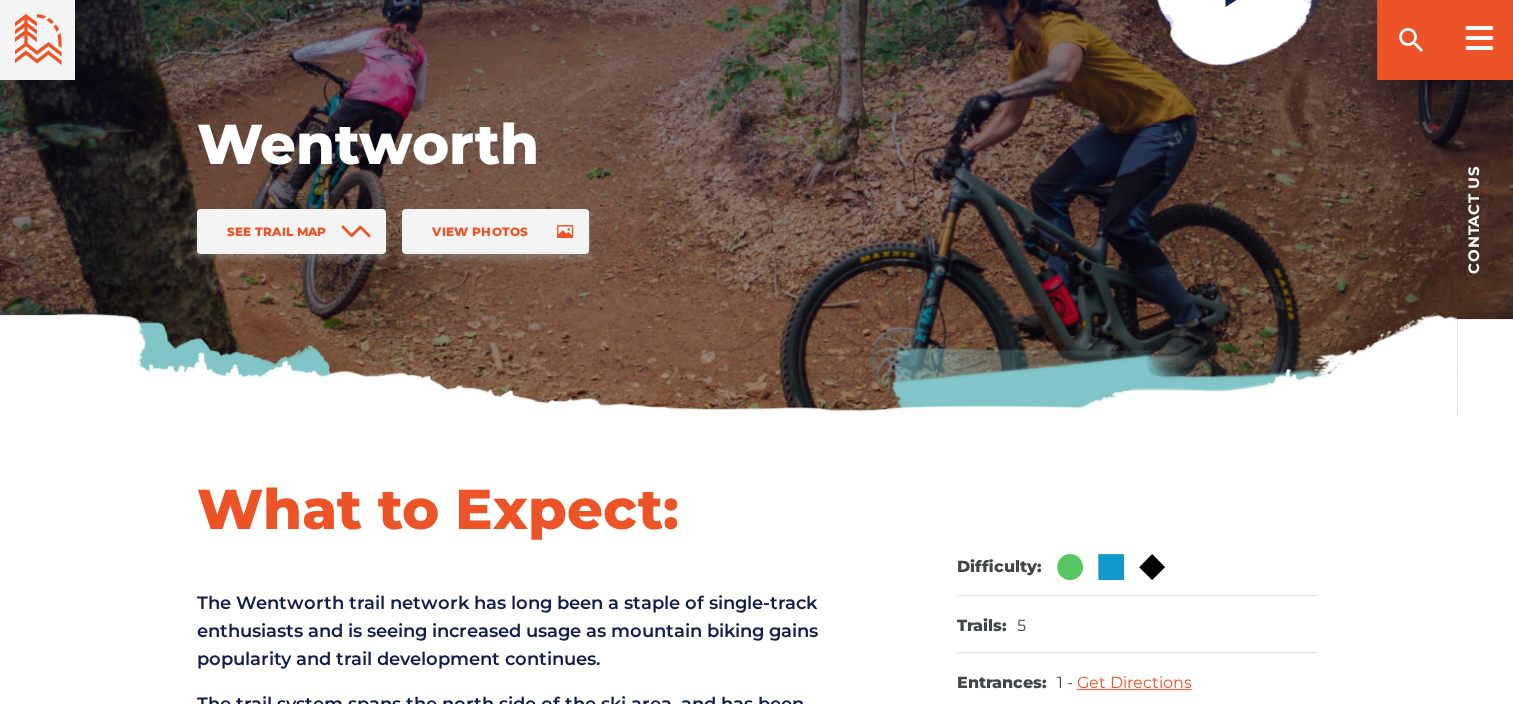 scroll, scrollTop: 300, scrollLeft: 0, axis: vertical 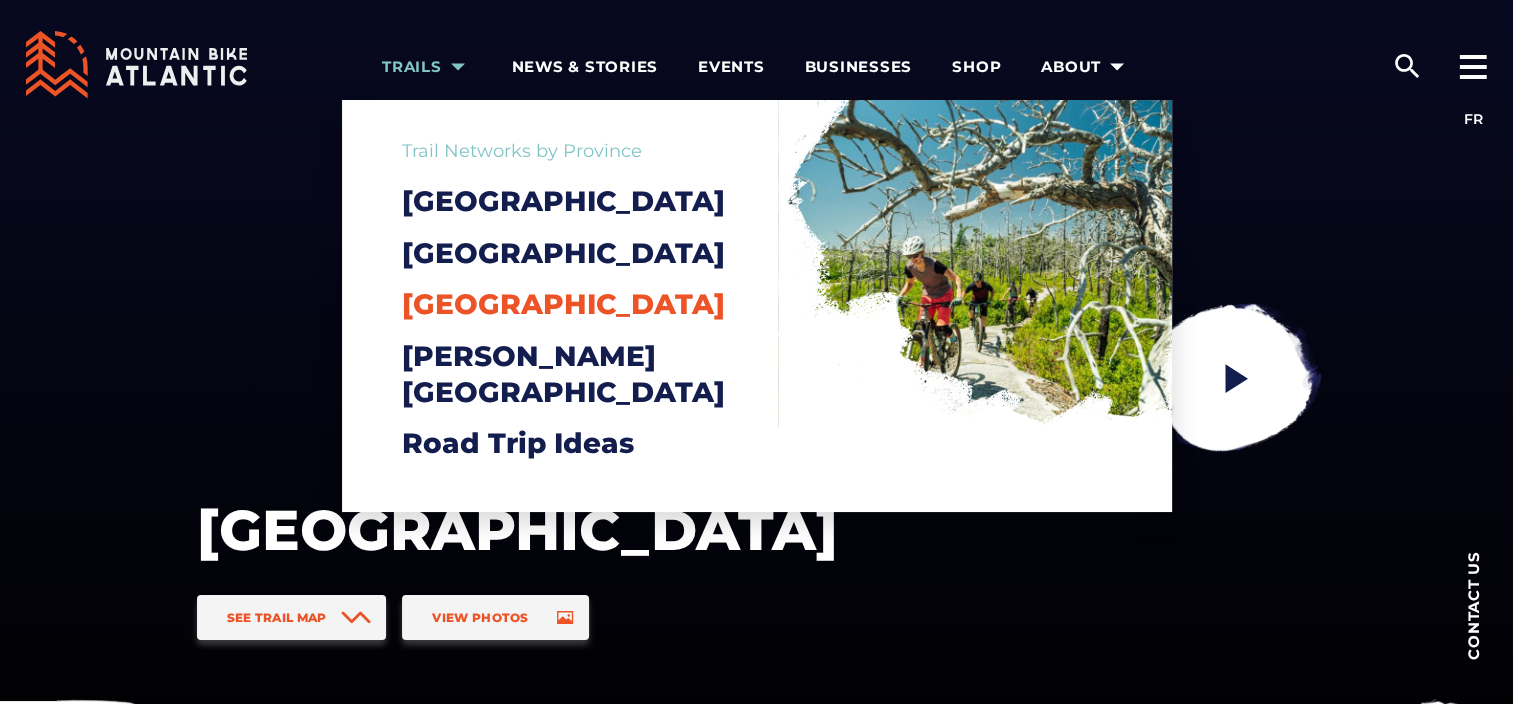click on "[GEOGRAPHIC_DATA]" at bounding box center (563, 304) 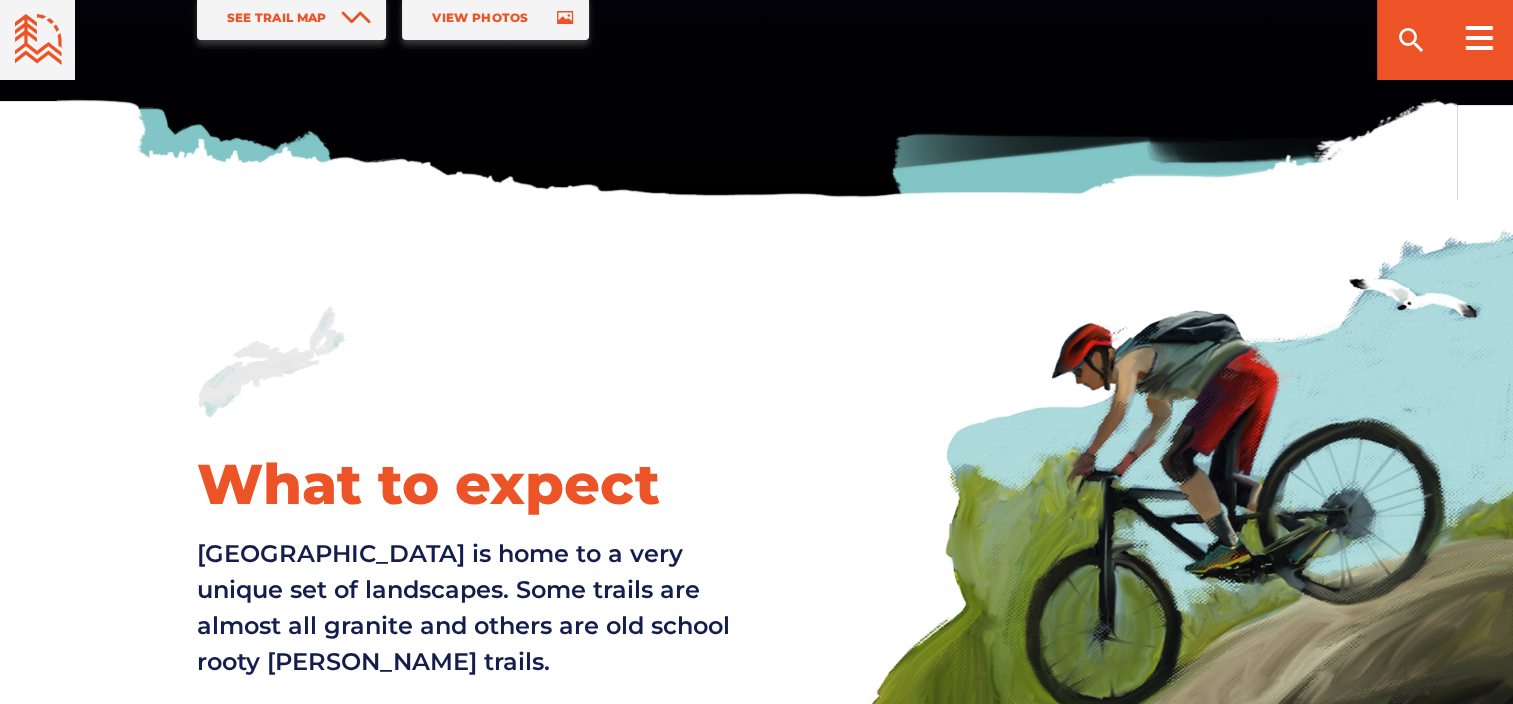 scroll, scrollTop: 900, scrollLeft: 0, axis: vertical 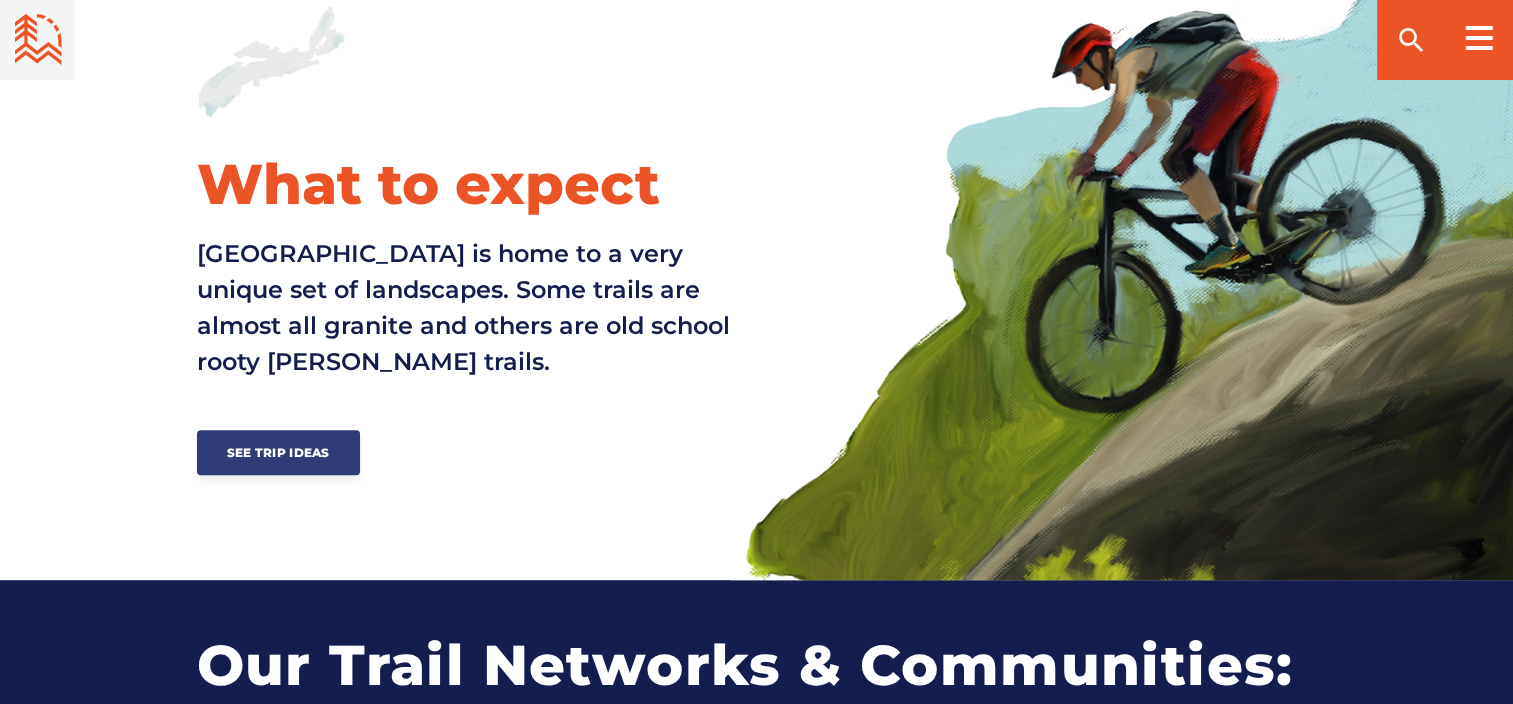 click on "See Trip Ideas" at bounding box center (278, 452) 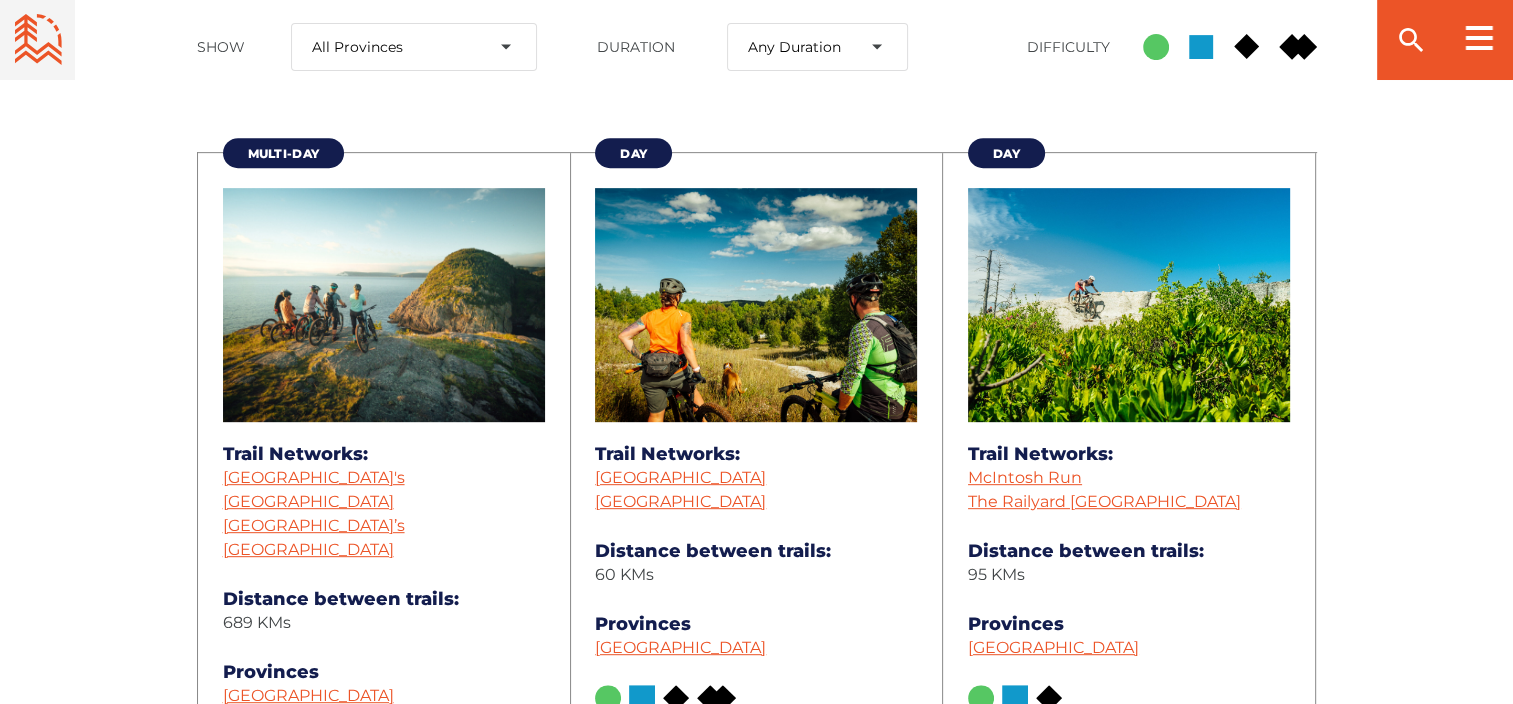 scroll, scrollTop: 700, scrollLeft: 0, axis: vertical 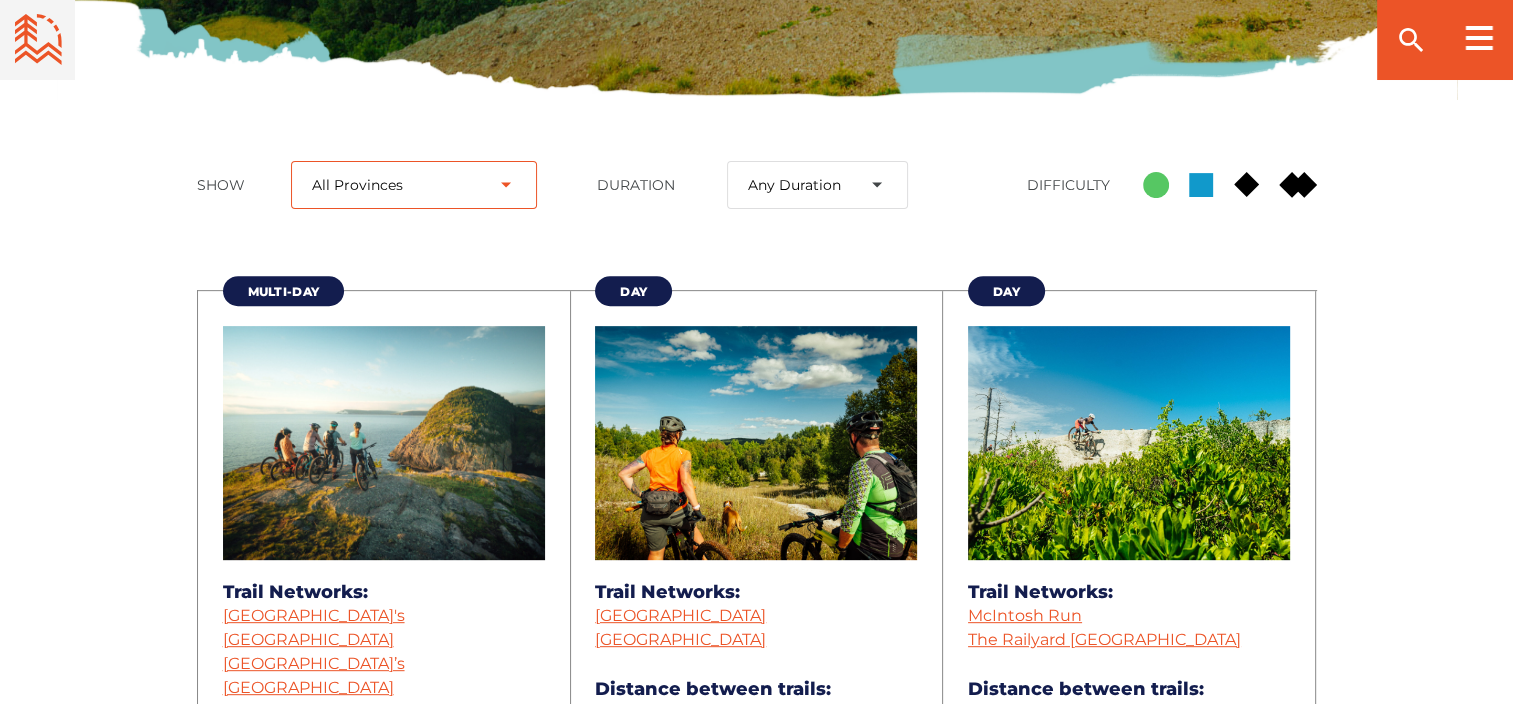 click on "All Provinces
[GEOGRAPHIC_DATA]
[GEOGRAPHIC_DATA]
[GEOGRAPHIC_DATA]
[PERSON_NAME][GEOGRAPHIC_DATA]" at bounding box center (413, 185) 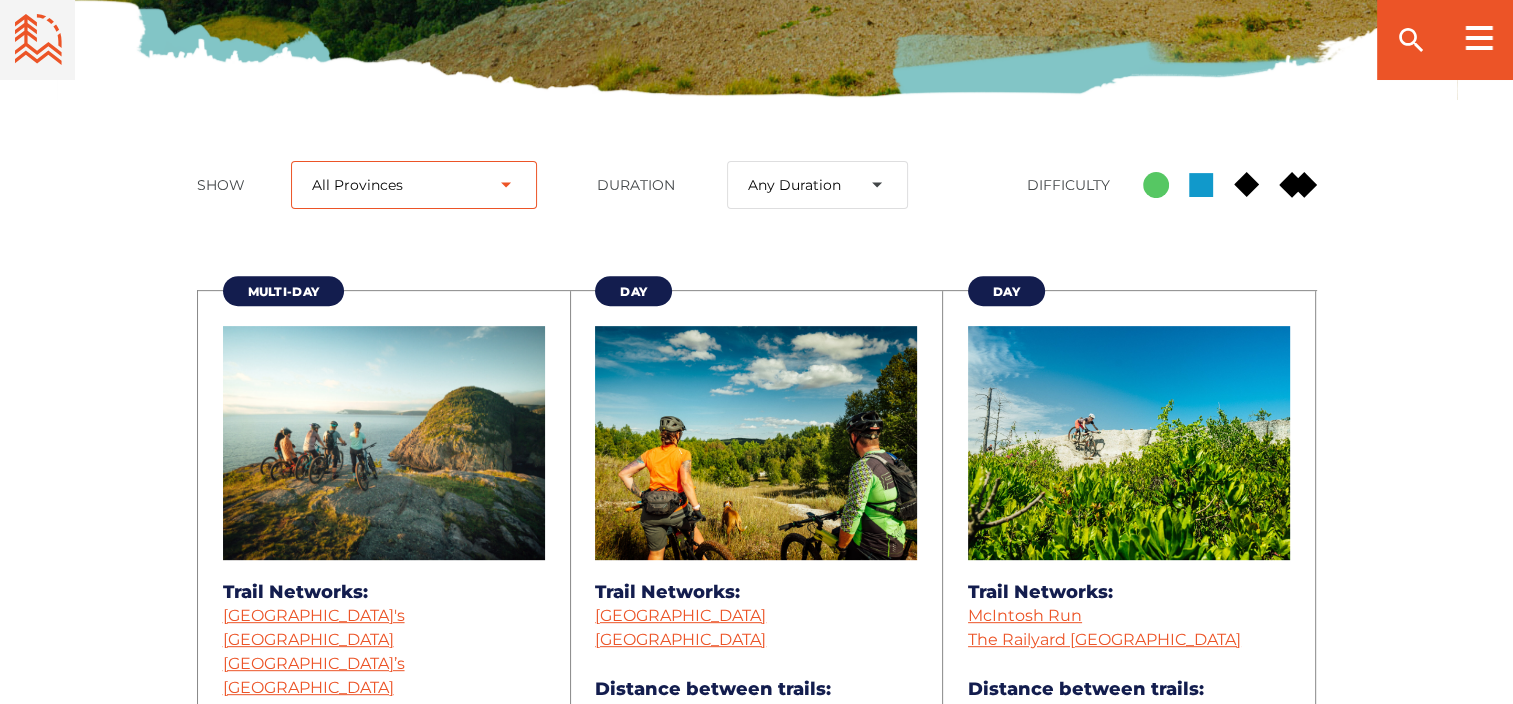 select on "24" 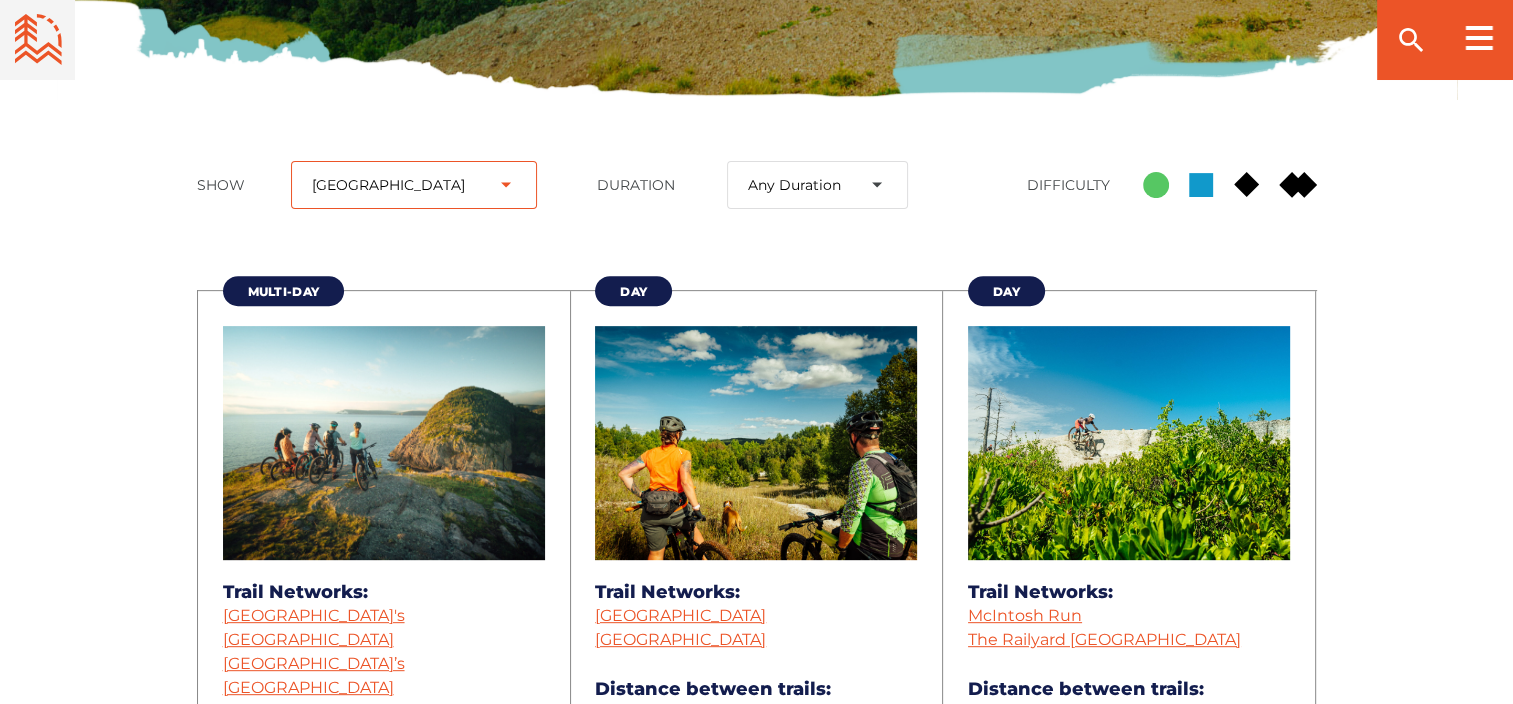 click on "All Provinces
[GEOGRAPHIC_DATA]
[GEOGRAPHIC_DATA]
[GEOGRAPHIC_DATA]
[PERSON_NAME][GEOGRAPHIC_DATA]" at bounding box center (413, 185) 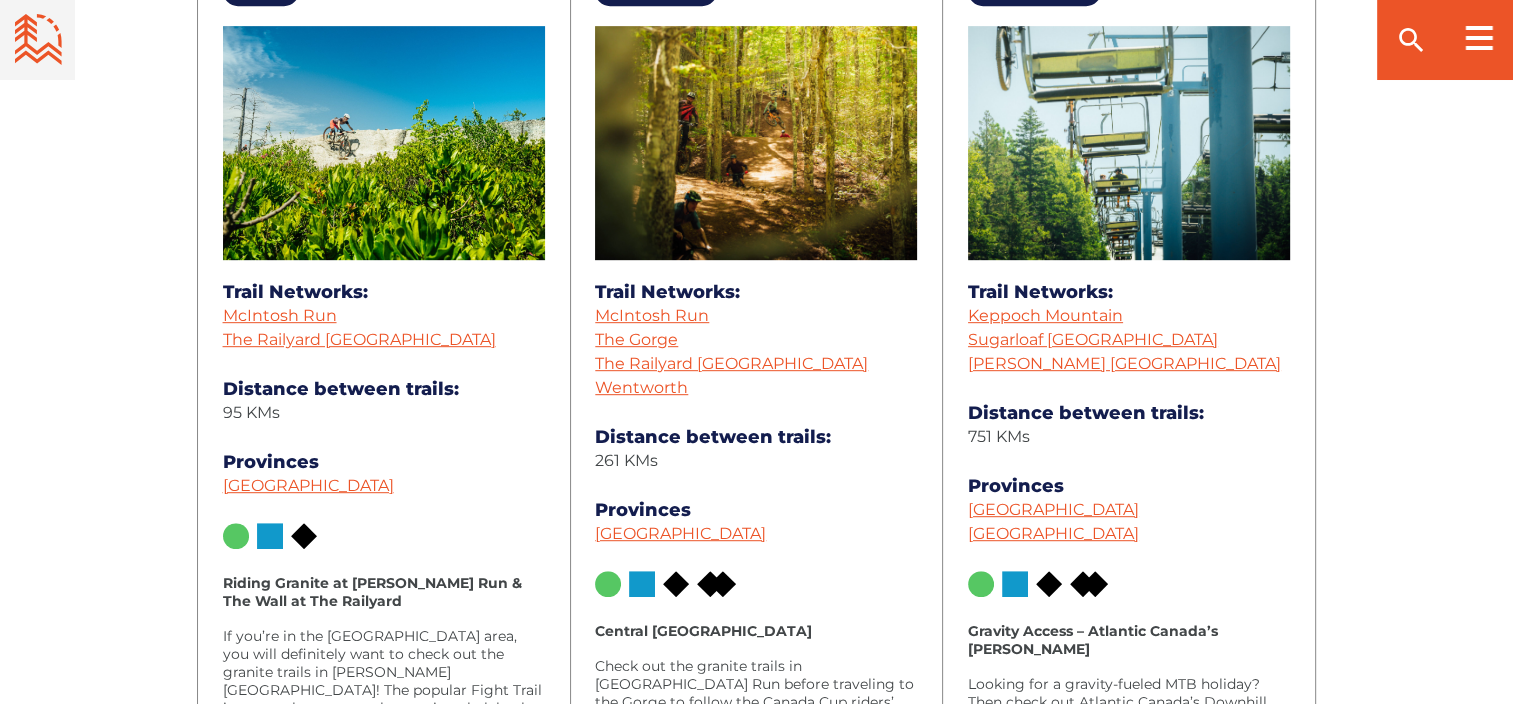 scroll, scrollTop: 700, scrollLeft: 0, axis: vertical 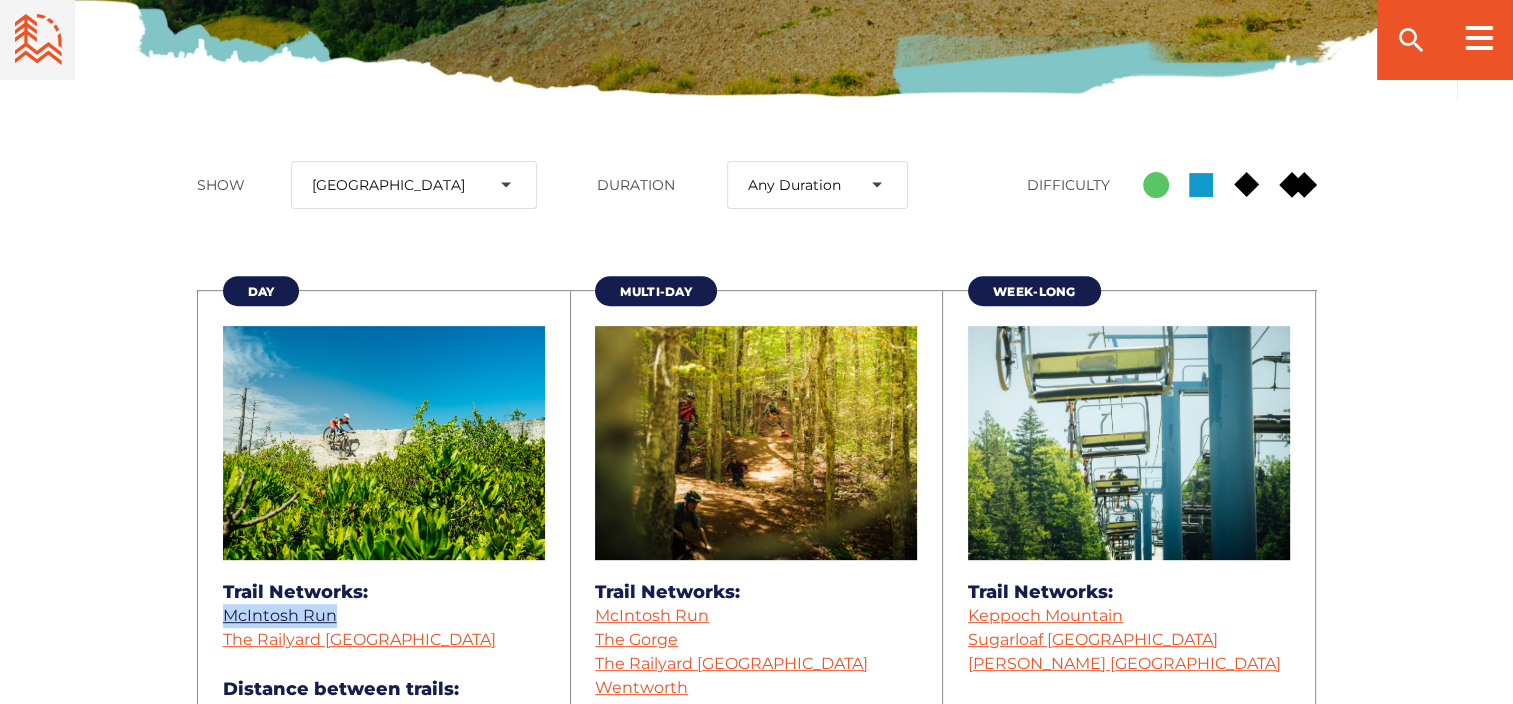 drag, startPoint x: 342, startPoint y: 619, endPoint x: 222, endPoint y: 622, distance: 120.03749 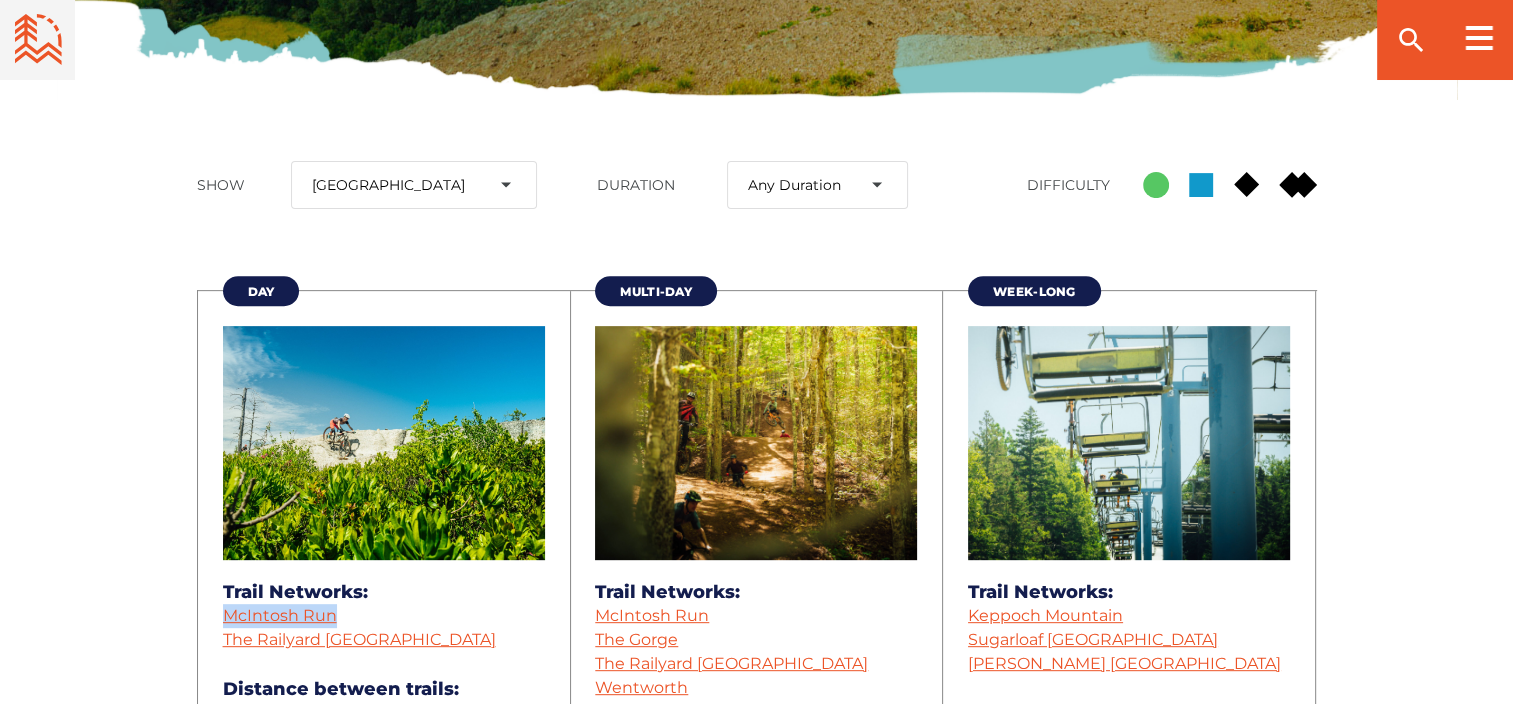 copy on "McIntosh Run" 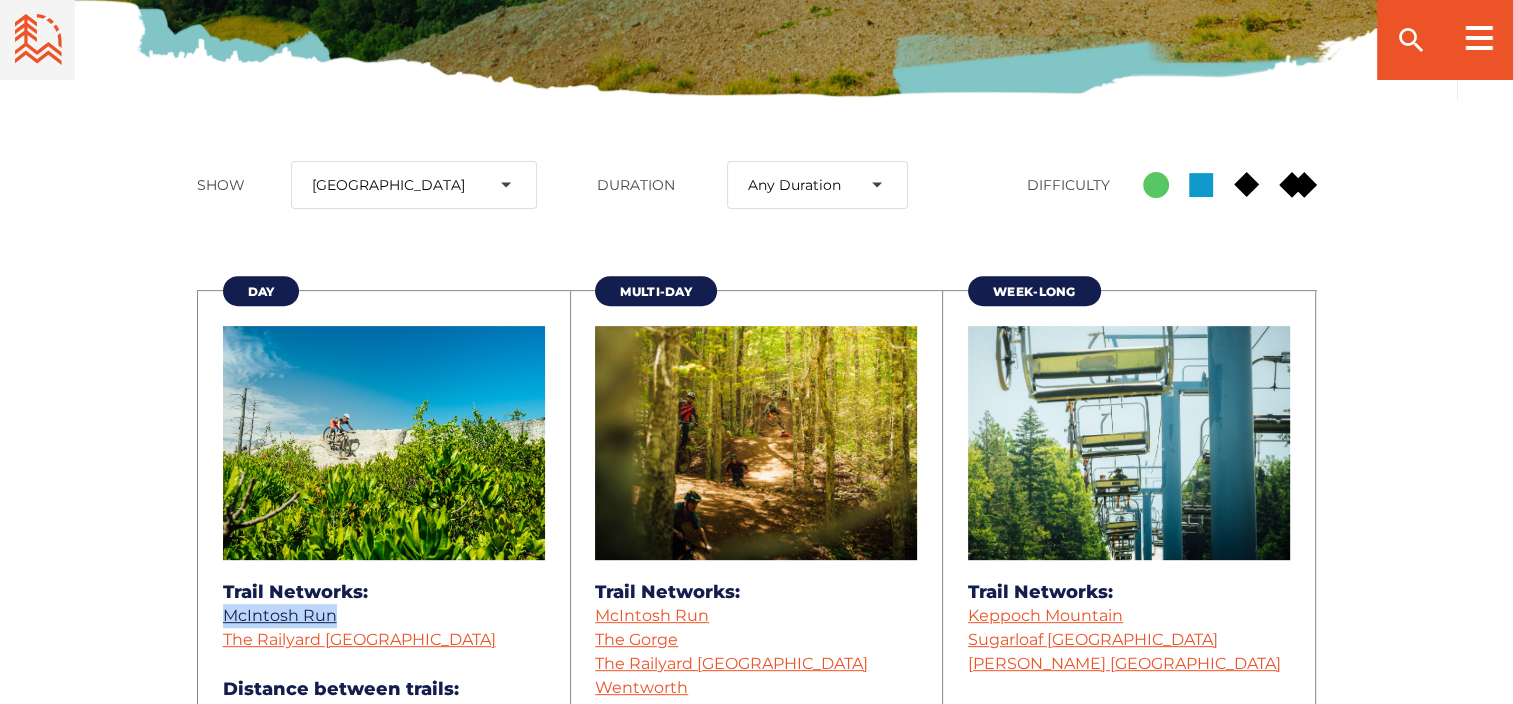 click on "McIntosh Run" at bounding box center [280, 615] 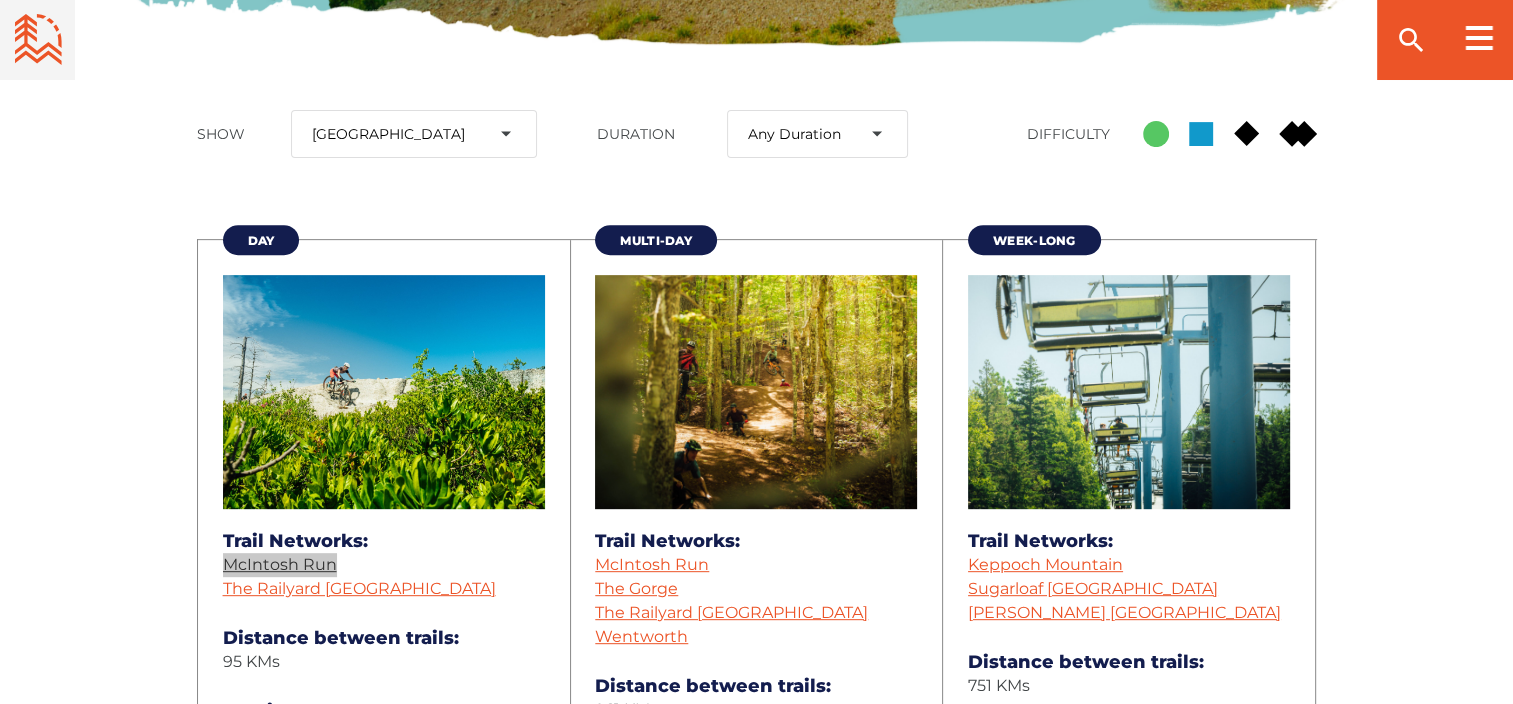 scroll, scrollTop: 800, scrollLeft: 0, axis: vertical 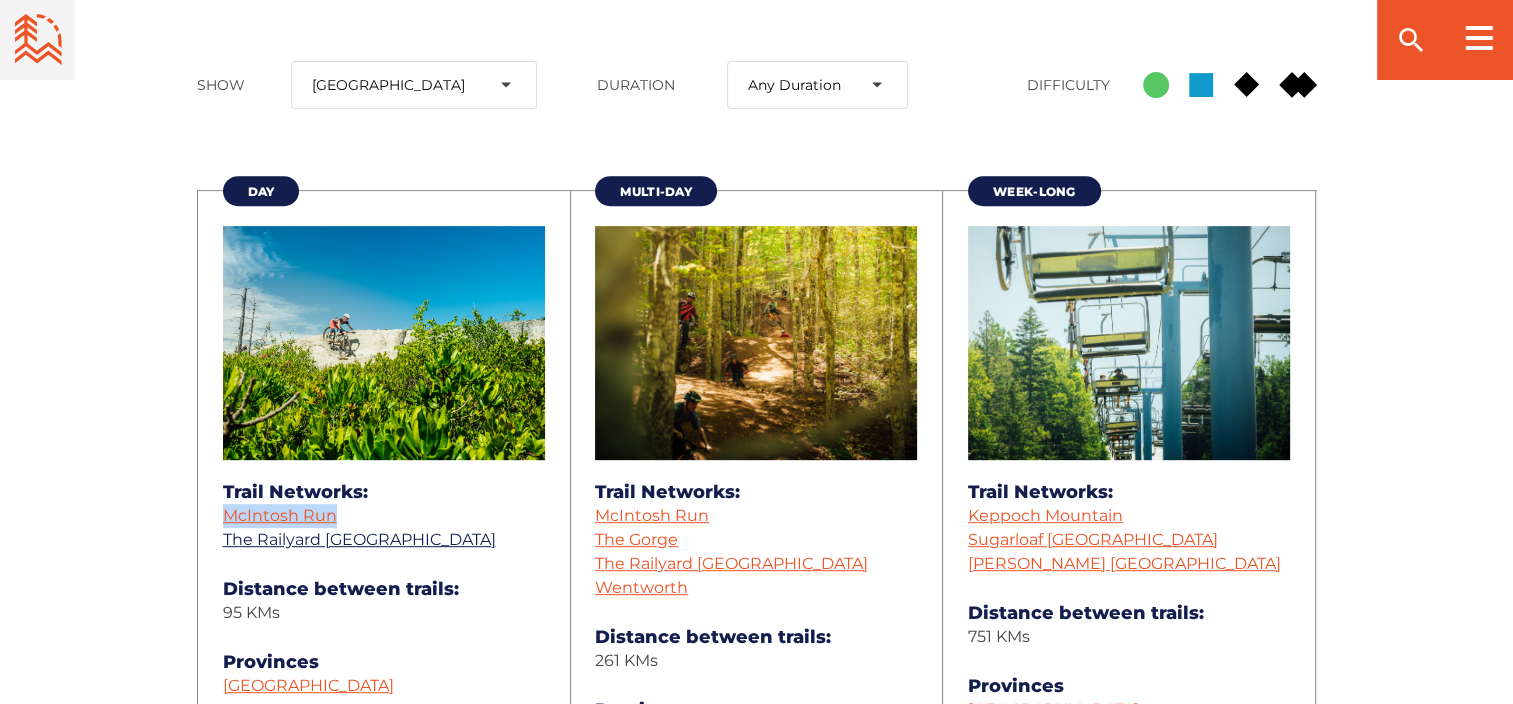 click on "The Railyard [GEOGRAPHIC_DATA]" at bounding box center (359, 539) 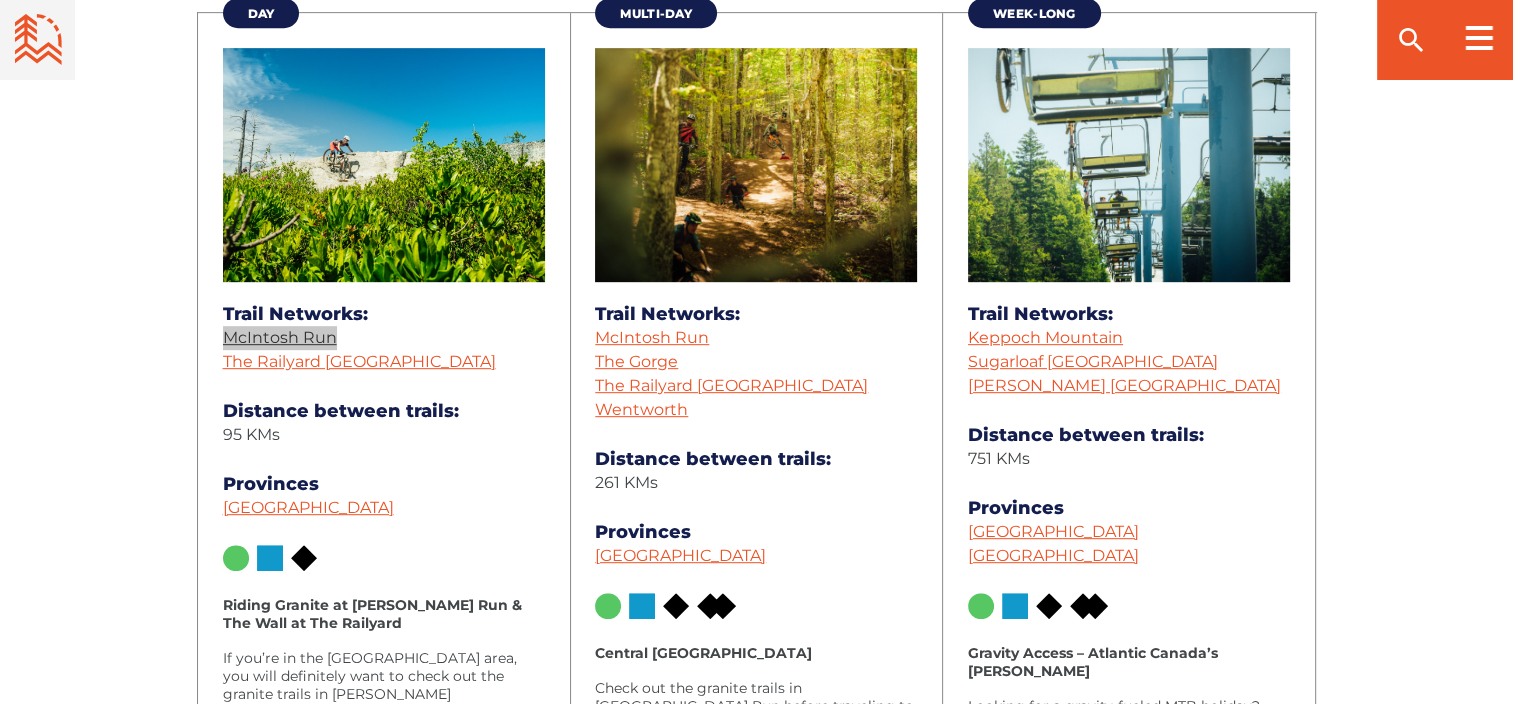 scroll, scrollTop: 1000, scrollLeft: 0, axis: vertical 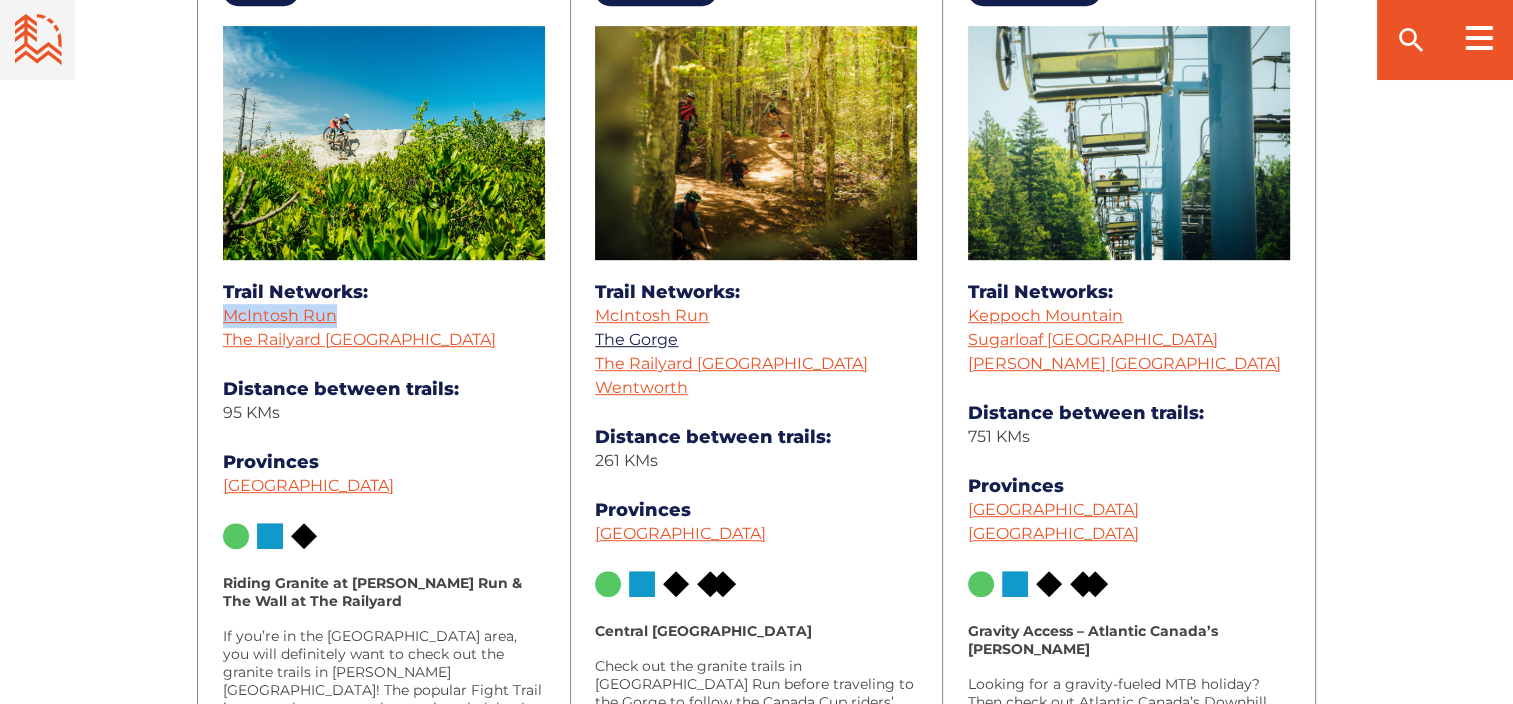 click on "The Gorge" at bounding box center [636, 339] 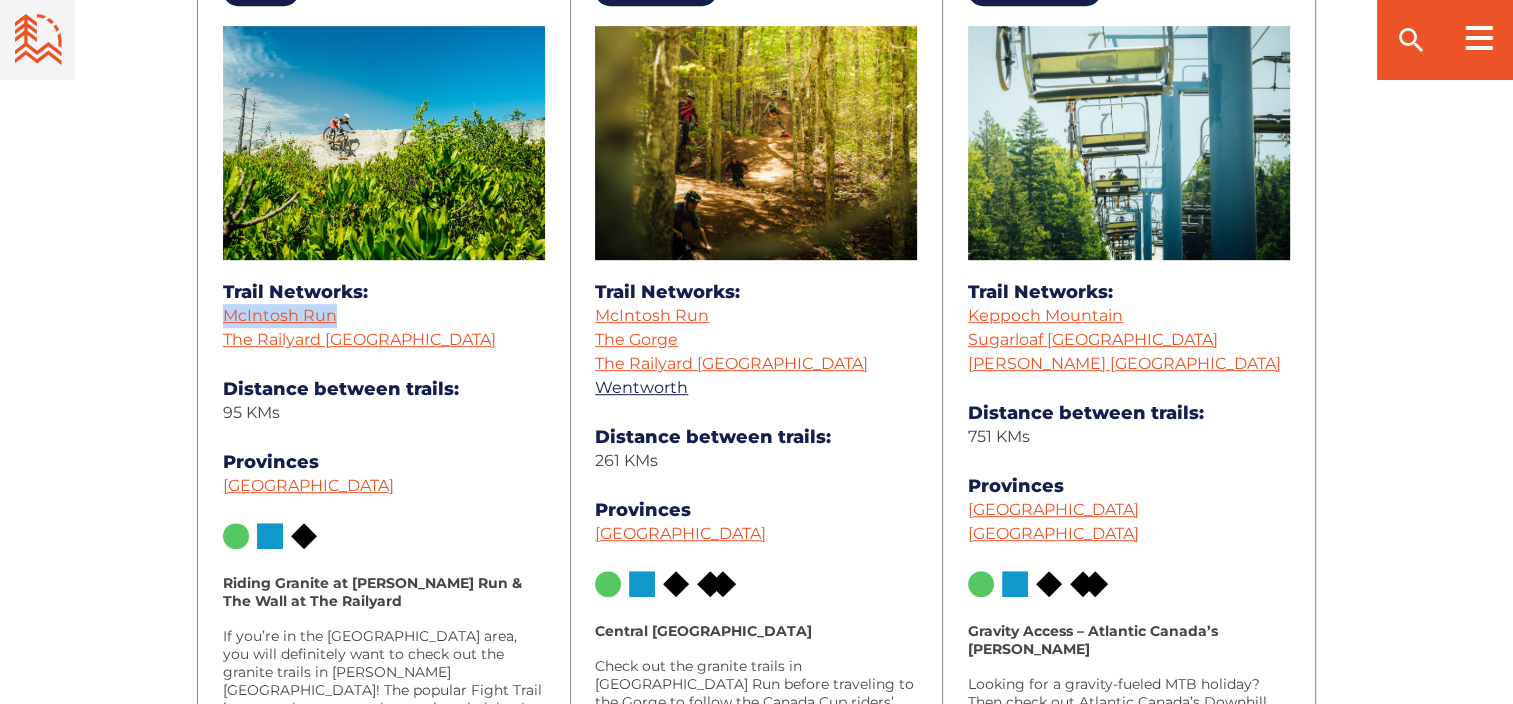 click on "Wentworth" at bounding box center (641, 387) 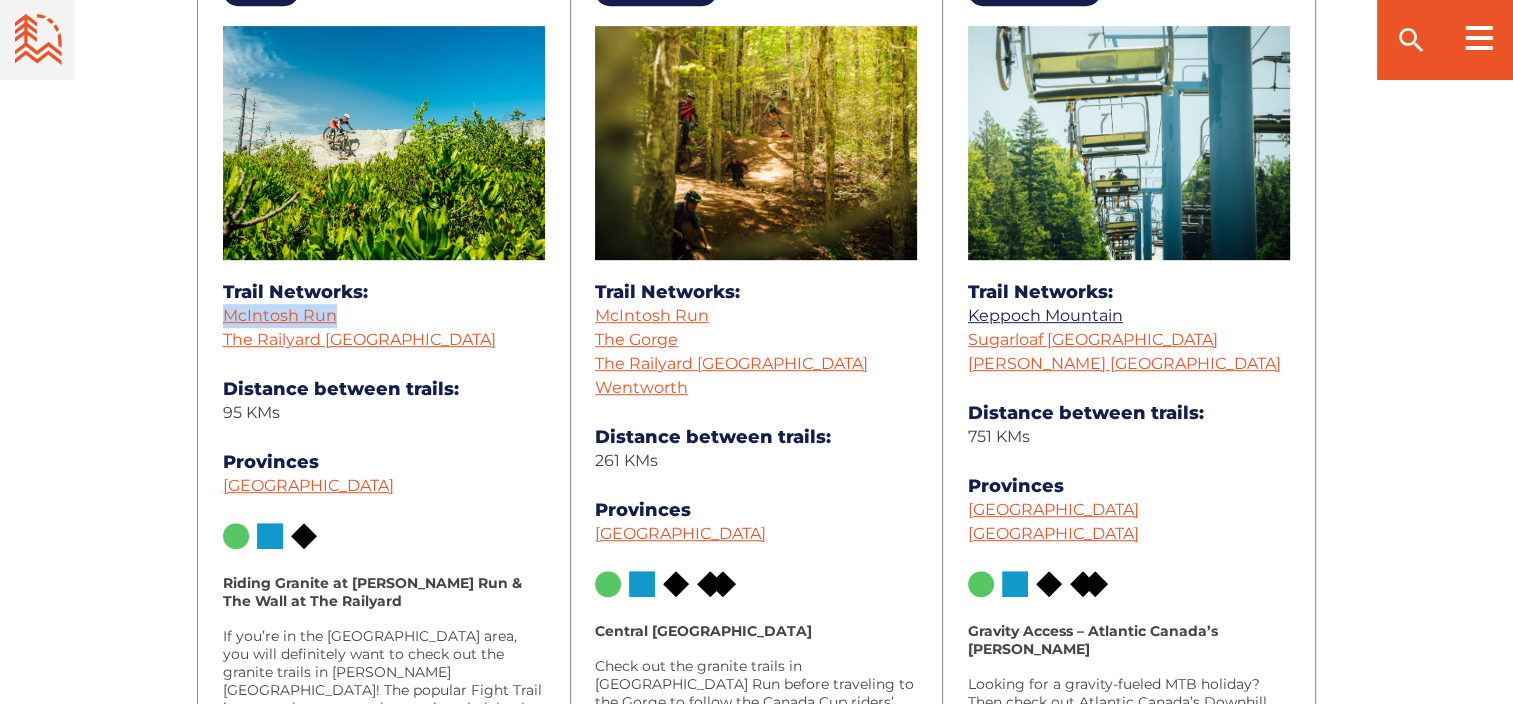 click on "Keppoch Mountain" at bounding box center (1045, 315) 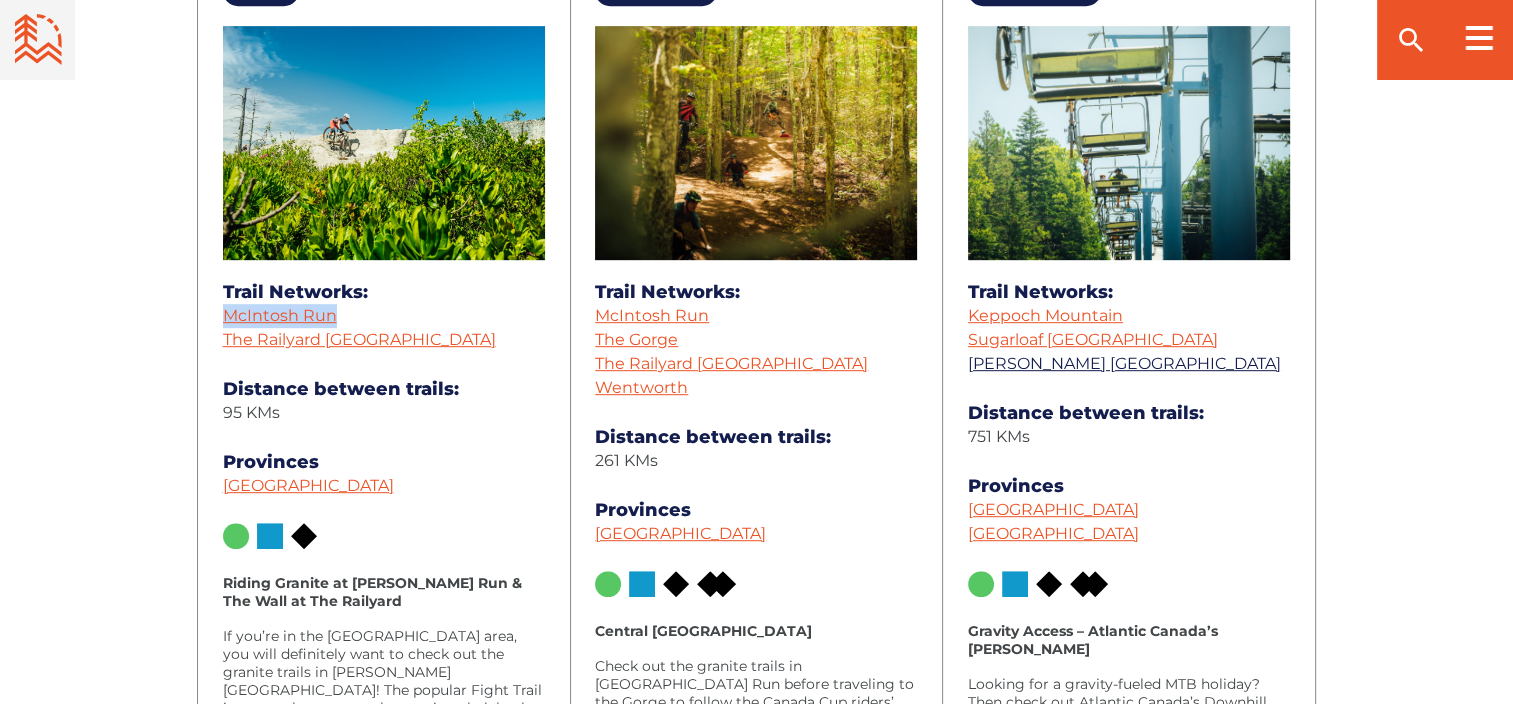 click on "Poley Mountain Bike Park" at bounding box center (1124, 363) 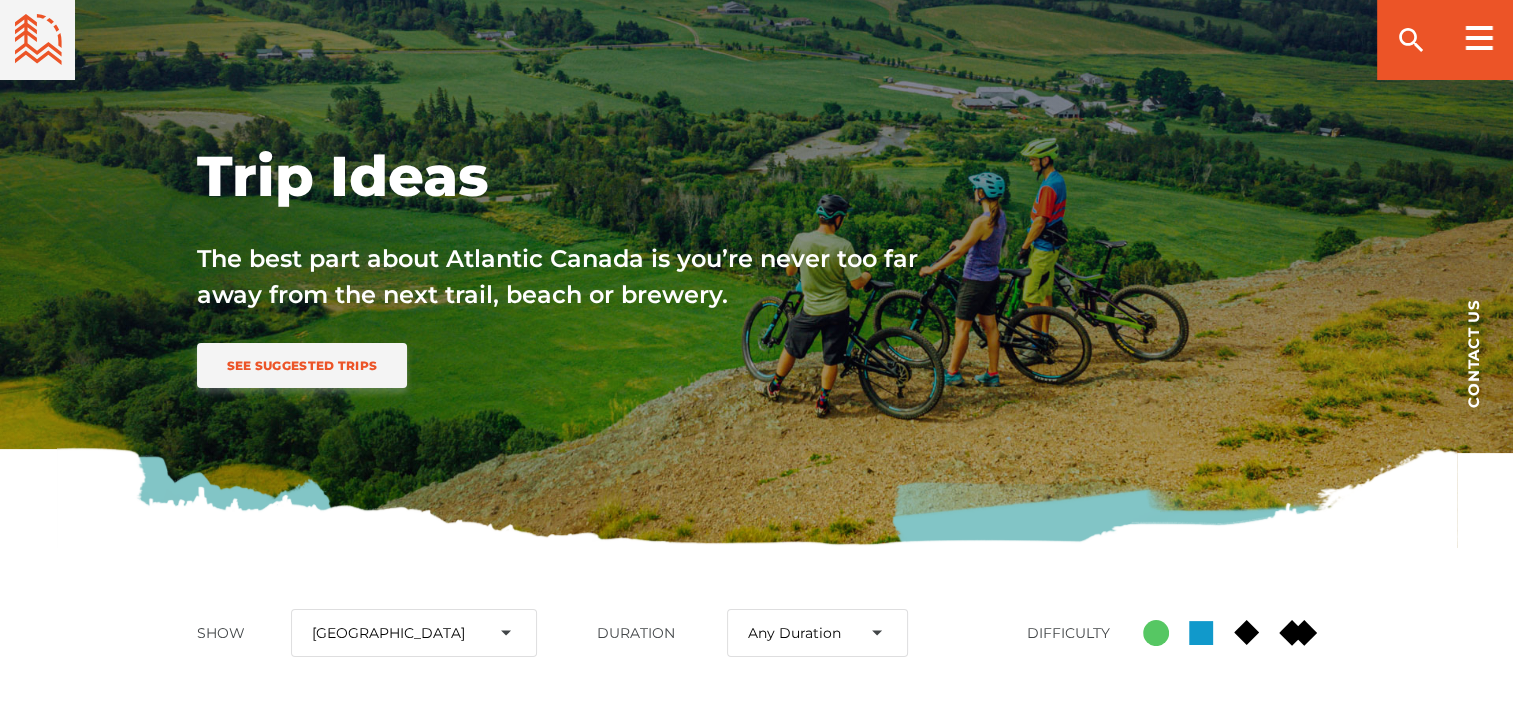 scroll, scrollTop: 100, scrollLeft: 0, axis: vertical 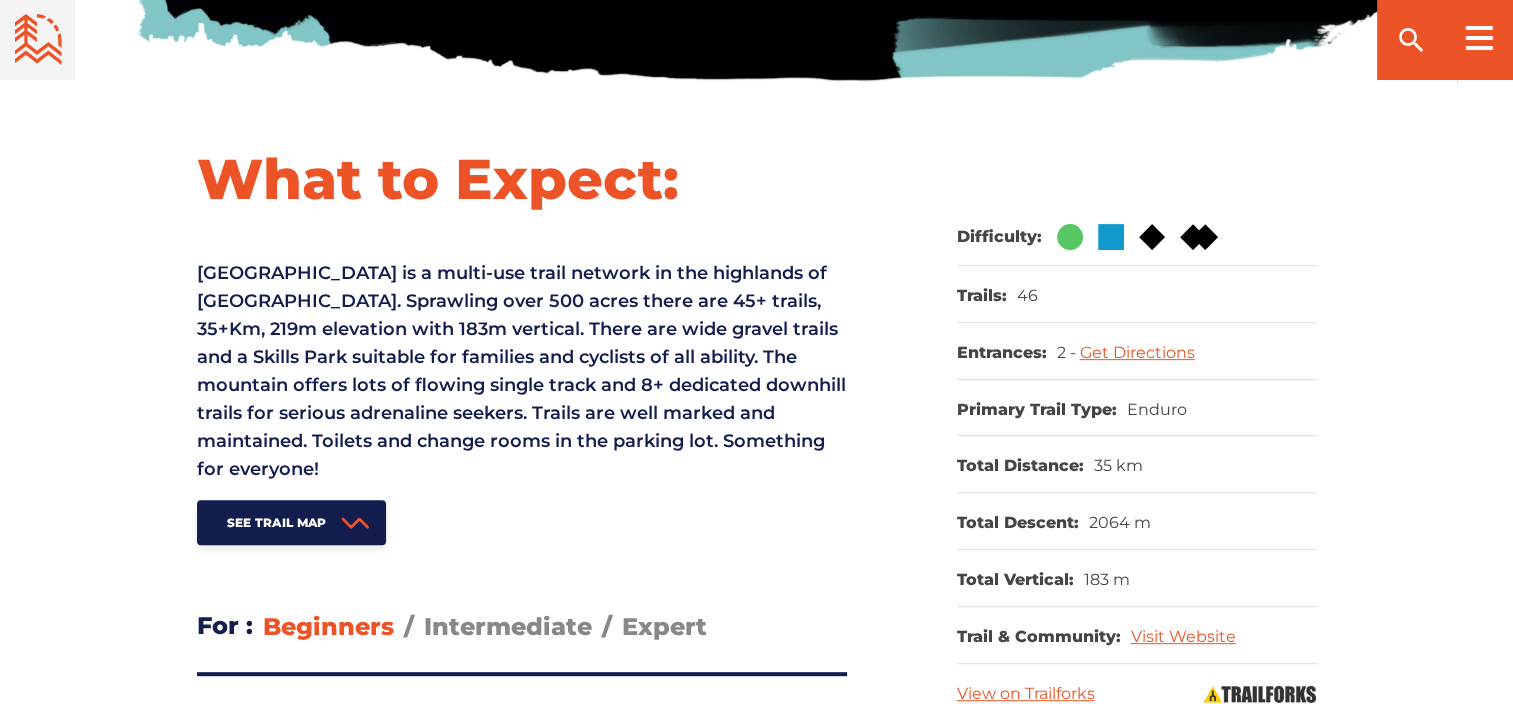 click at bounding box center [1111, 237] 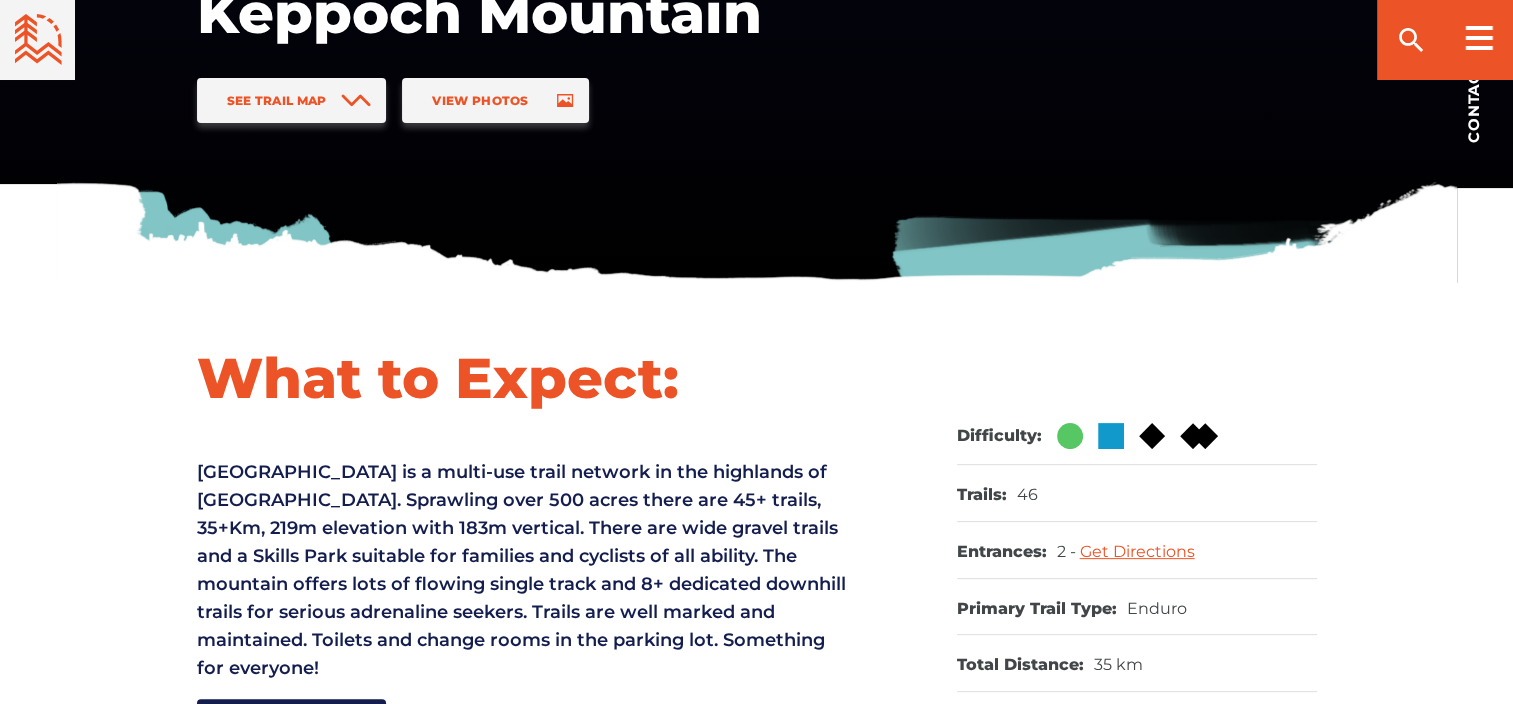 scroll, scrollTop: 316, scrollLeft: 0, axis: vertical 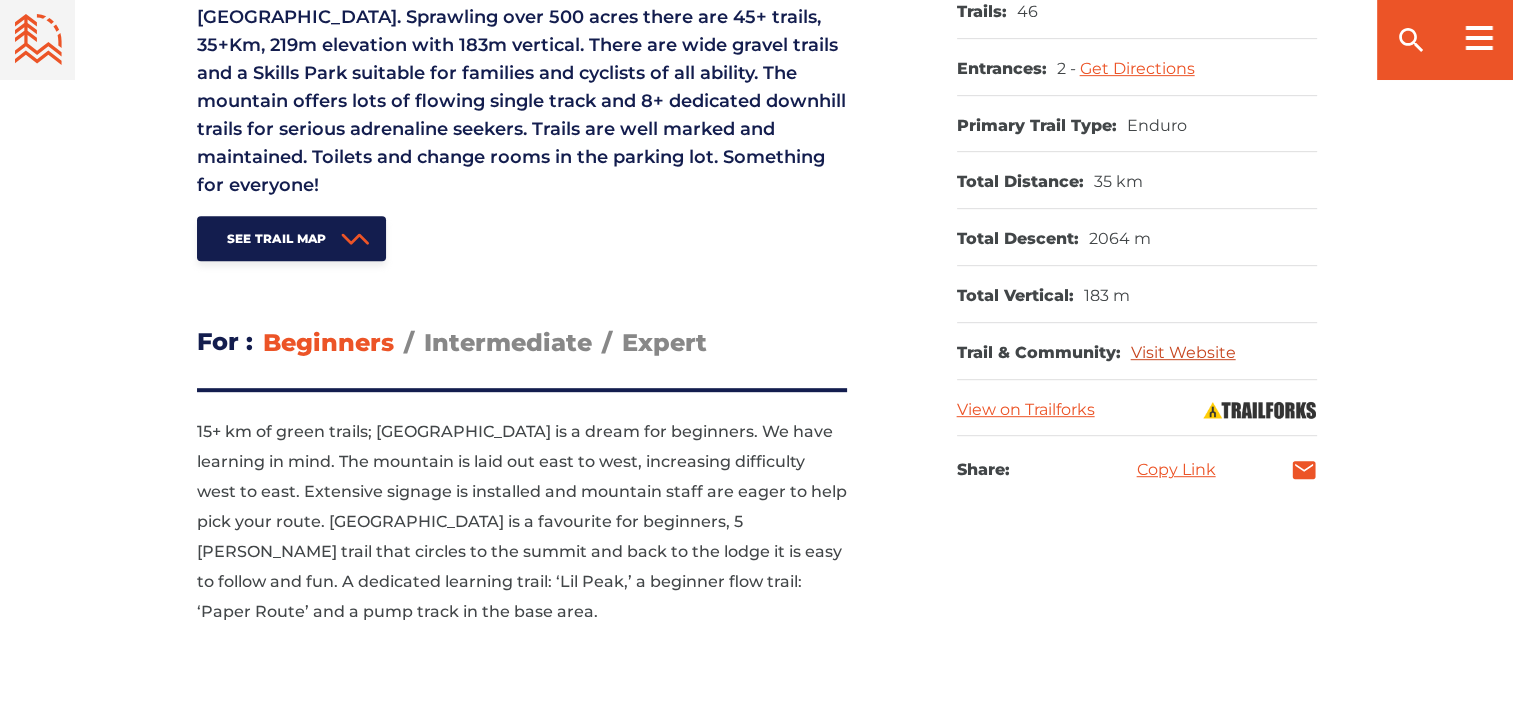 click on "Visit Website" at bounding box center (1183, 352) 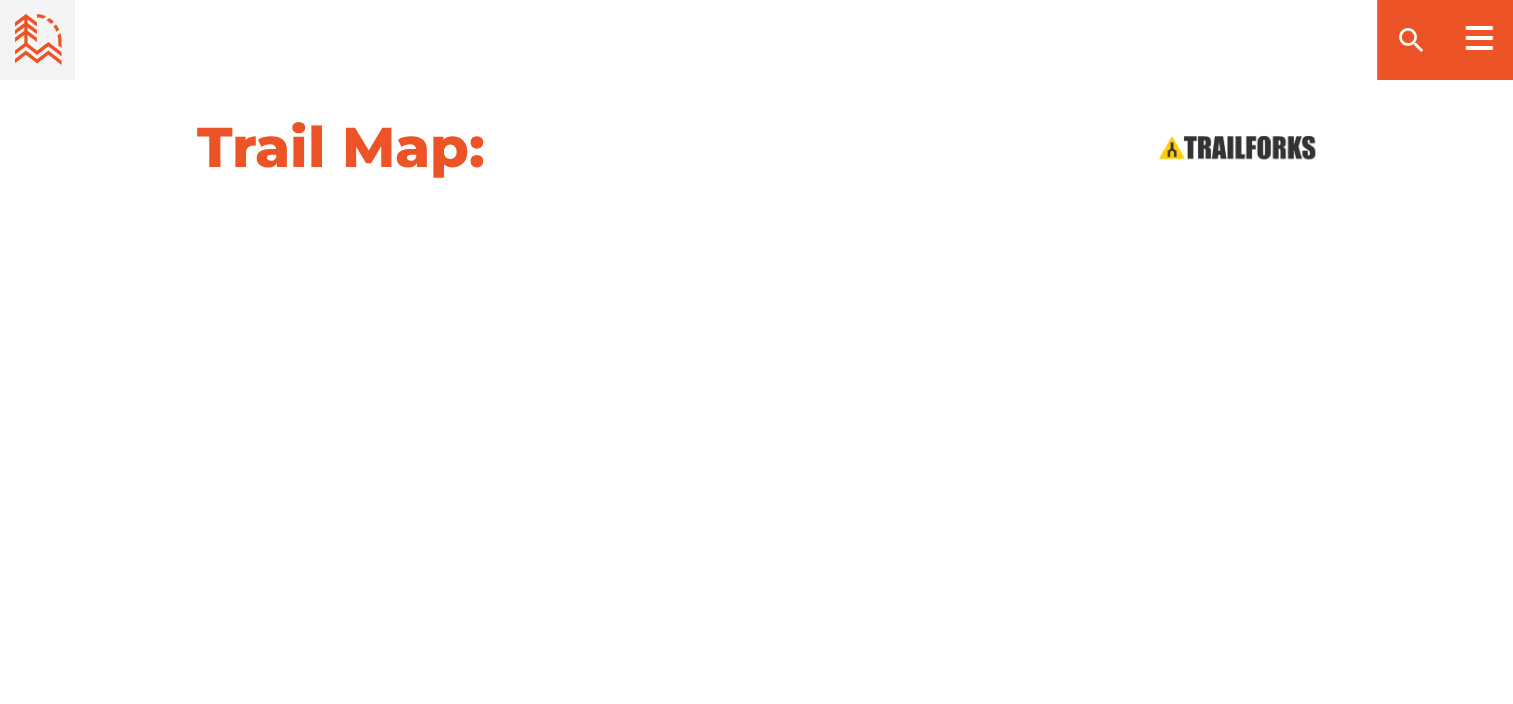 scroll, scrollTop: 2100, scrollLeft: 0, axis: vertical 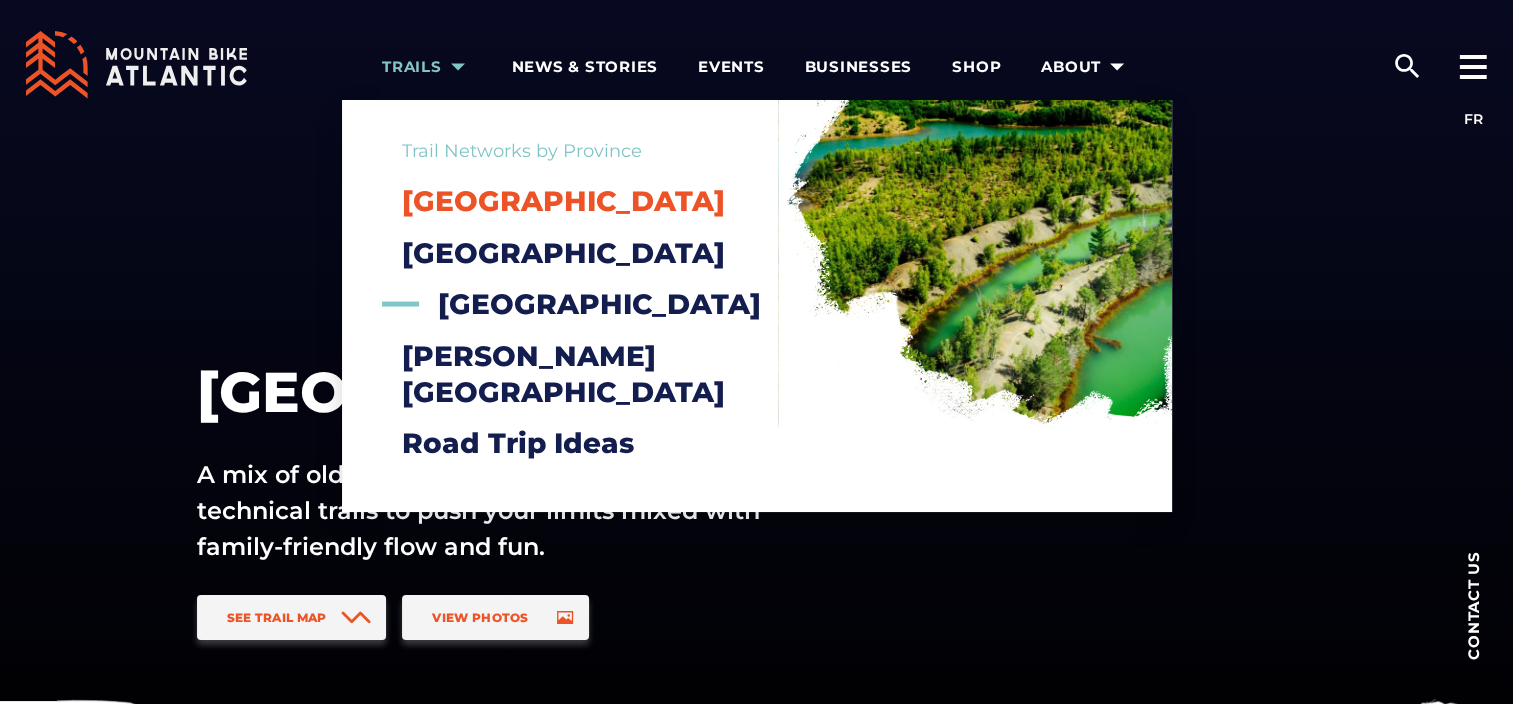 click on "[GEOGRAPHIC_DATA]" at bounding box center [563, 201] 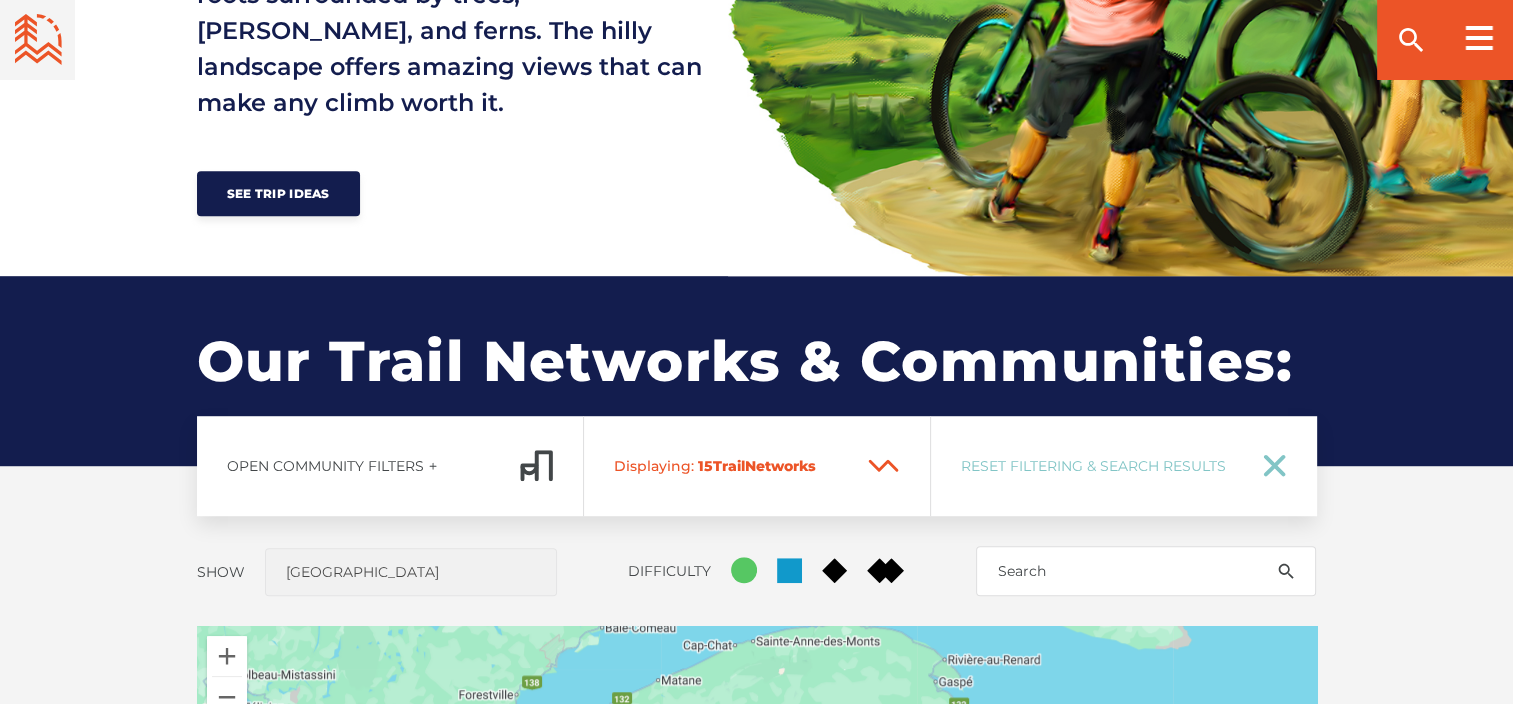 scroll, scrollTop: 1300, scrollLeft: 0, axis: vertical 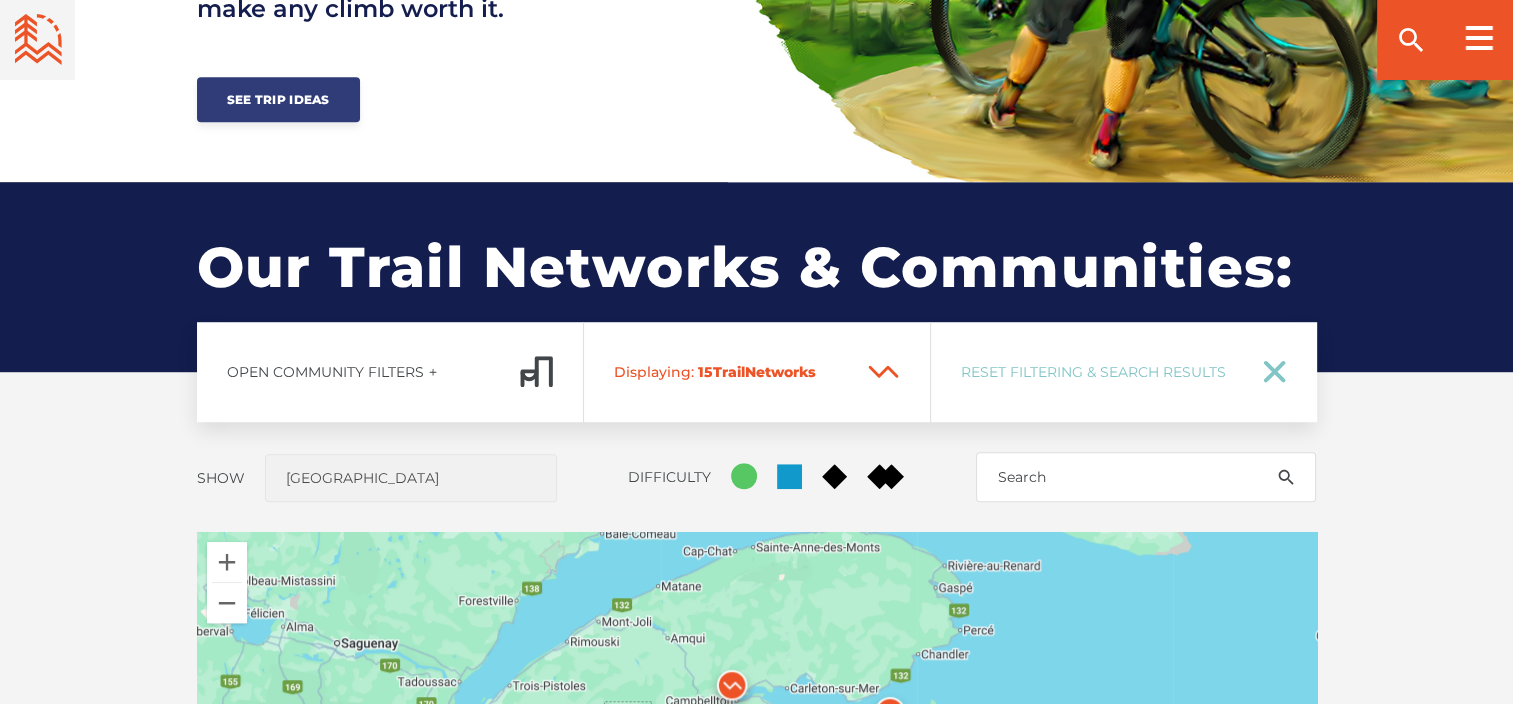 click on "See Trip Ideas" at bounding box center [278, 99] 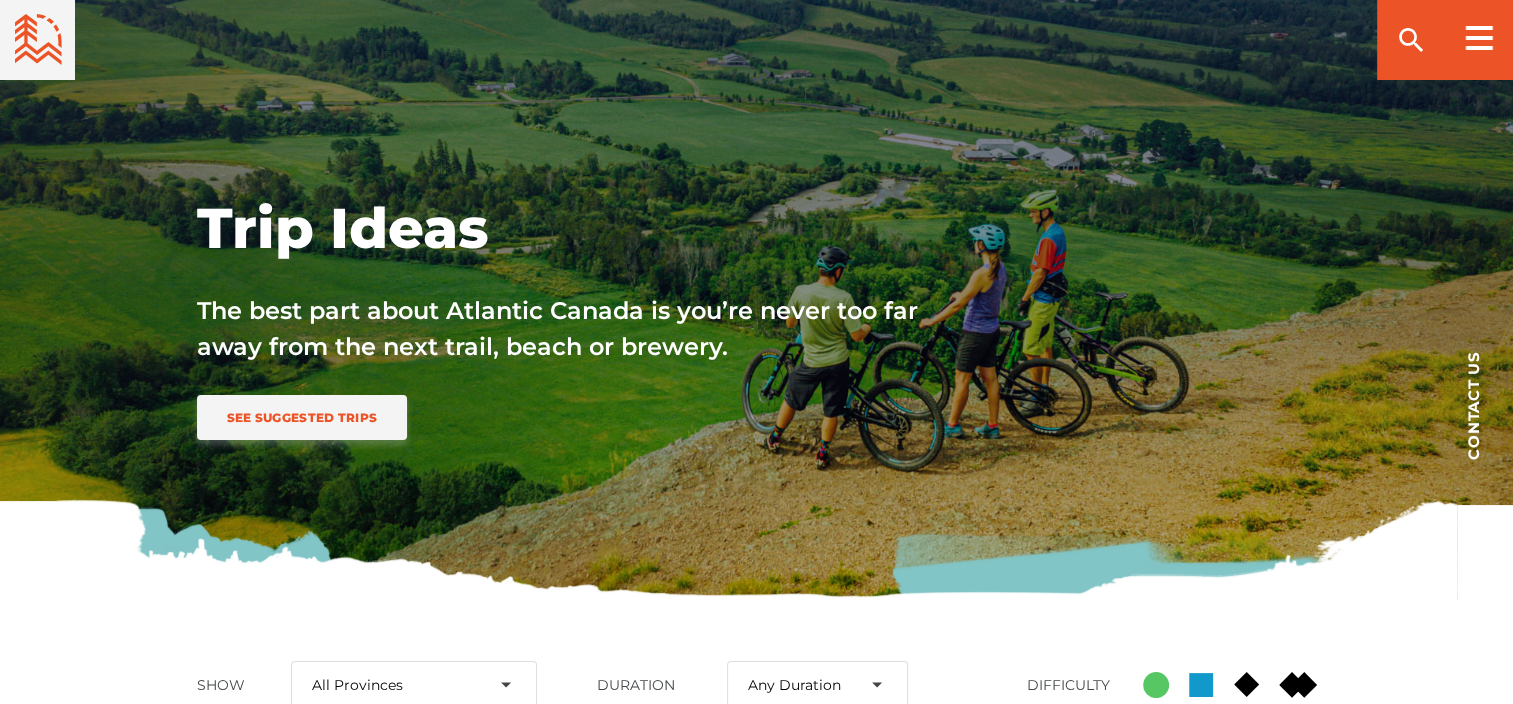 scroll, scrollTop: 600, scrollLeft: 0, axis: vertical 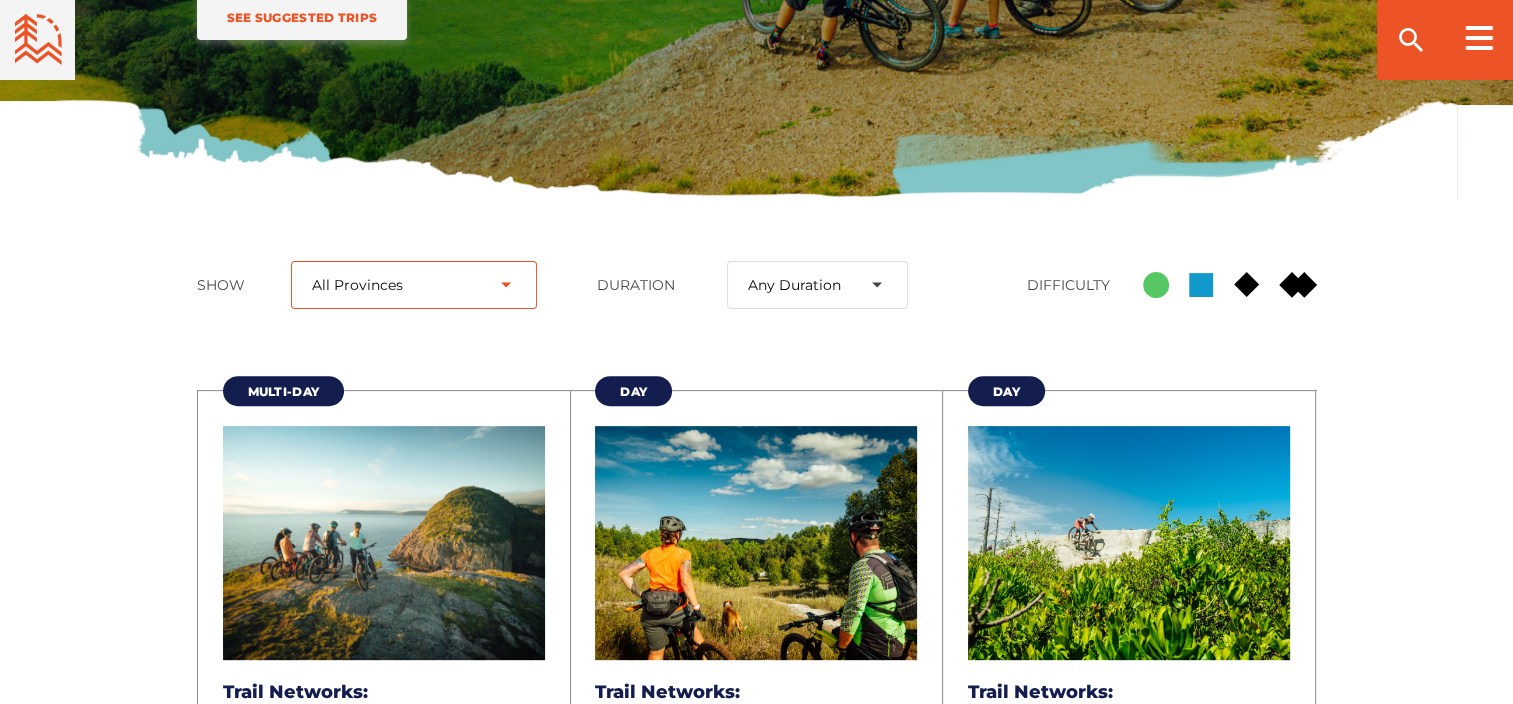 click on "All Provinces
New Brunswick
Newfoundland and Labrador
Nova Scotia
Prince Edward Island" at bounding box center [413, 285] 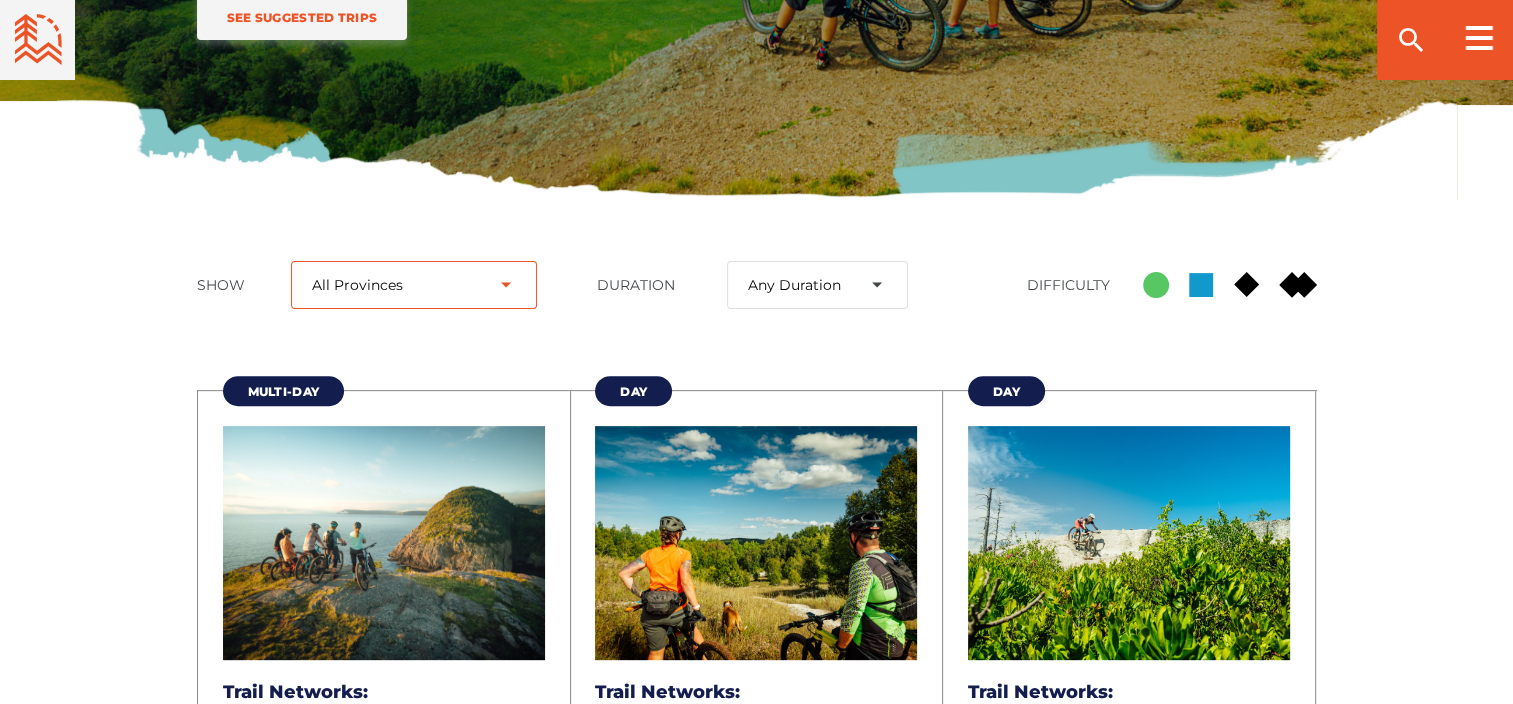 select on "29" 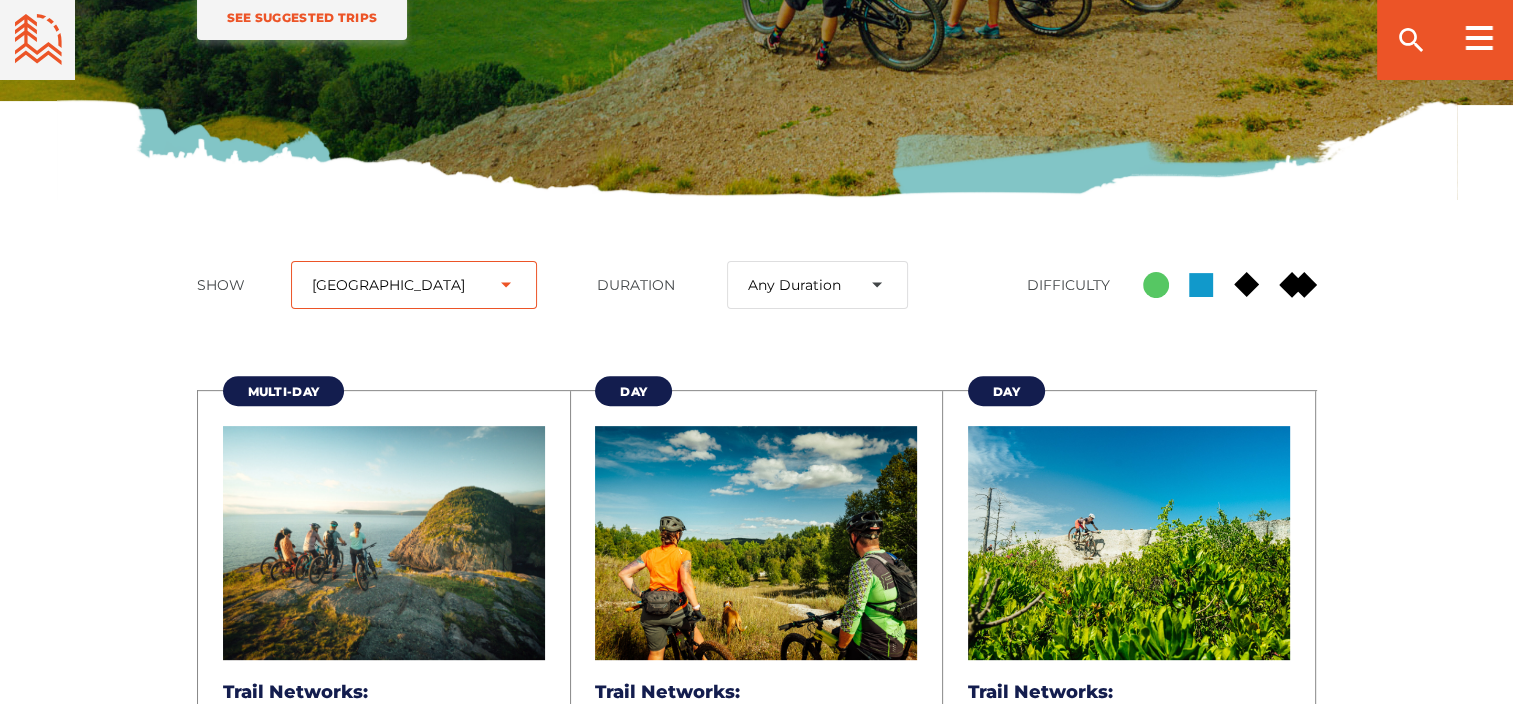 click on "All Provinces
New Brunswick
Newfoundland and Labrador
Nova Scotia
Prince Edward Island" at bounding box center (413, 285) 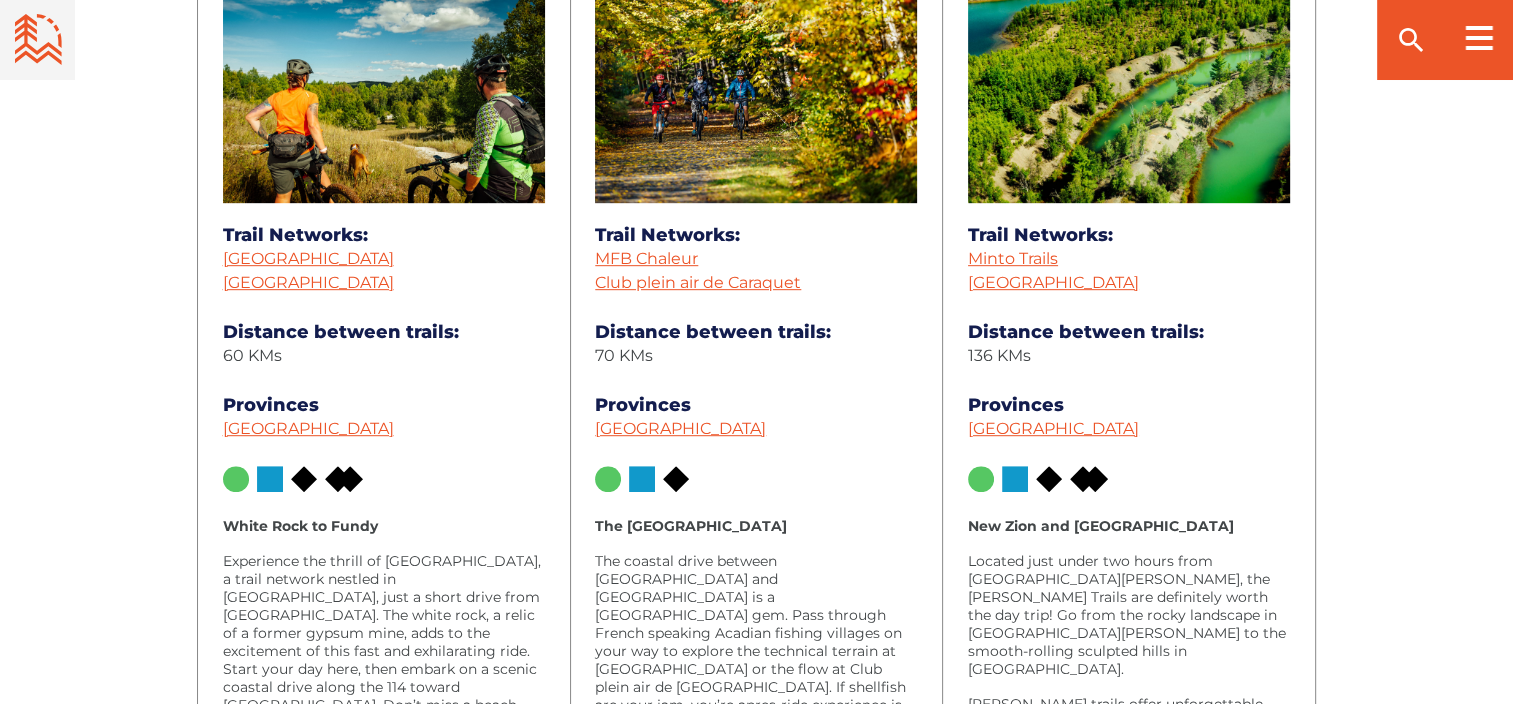 scroll, scrollTop: 1000, scrollLeft: 0, axis: vertical 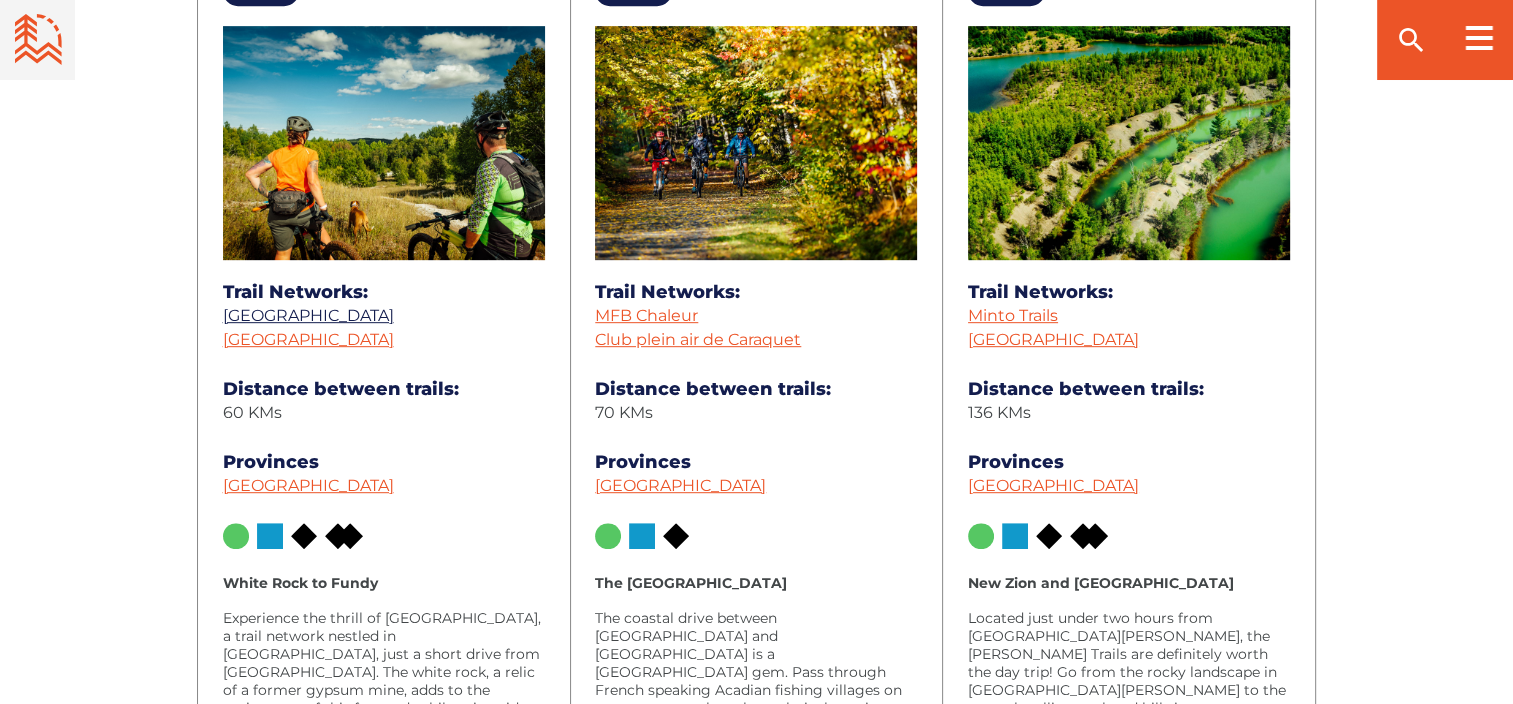 click on "[GEOGRAPHIC_DATA]" at bounding box center [308, 315] 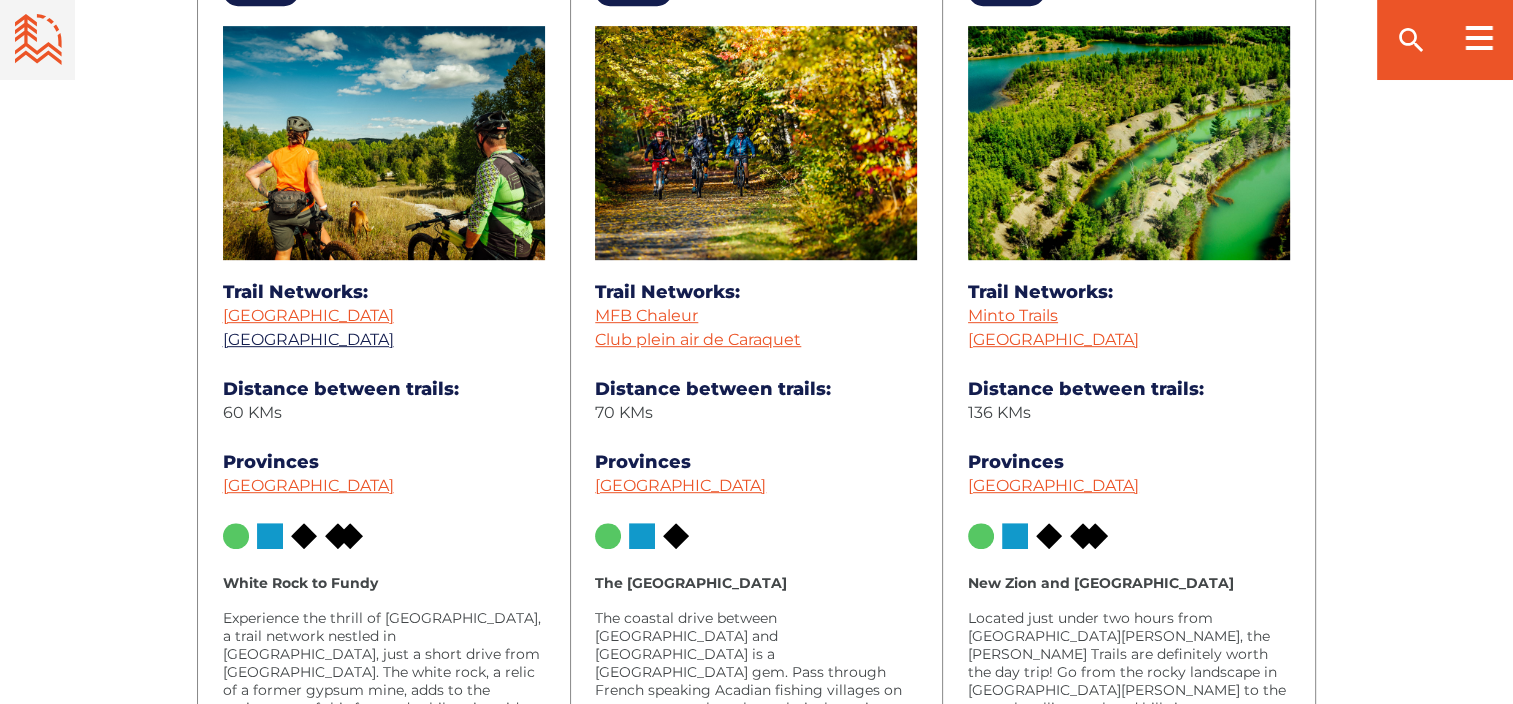 click on "[GEOGRAPHIC_DATA]" at bounding box center [308, 339] 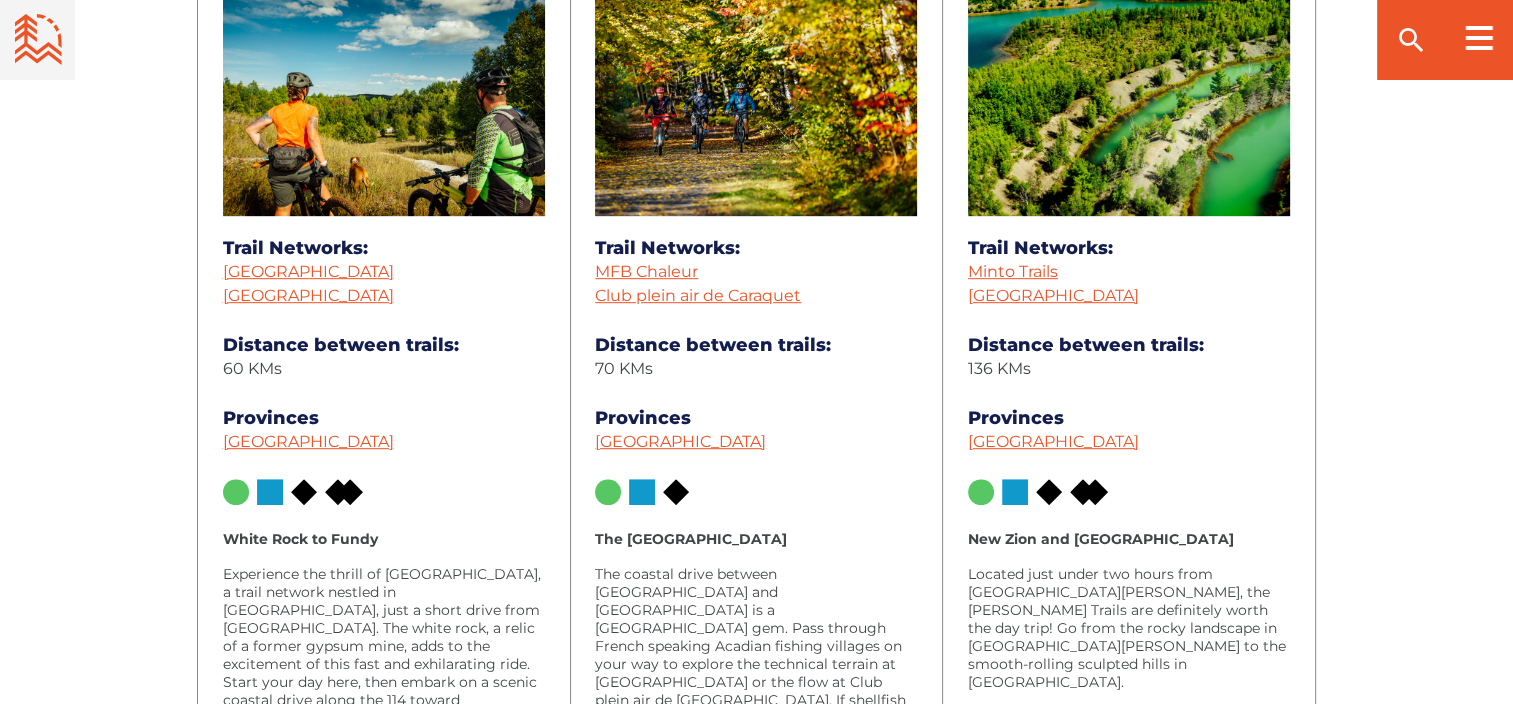 scroll, scrollTop: 1000, scrollLeft: 0, axis: vertical 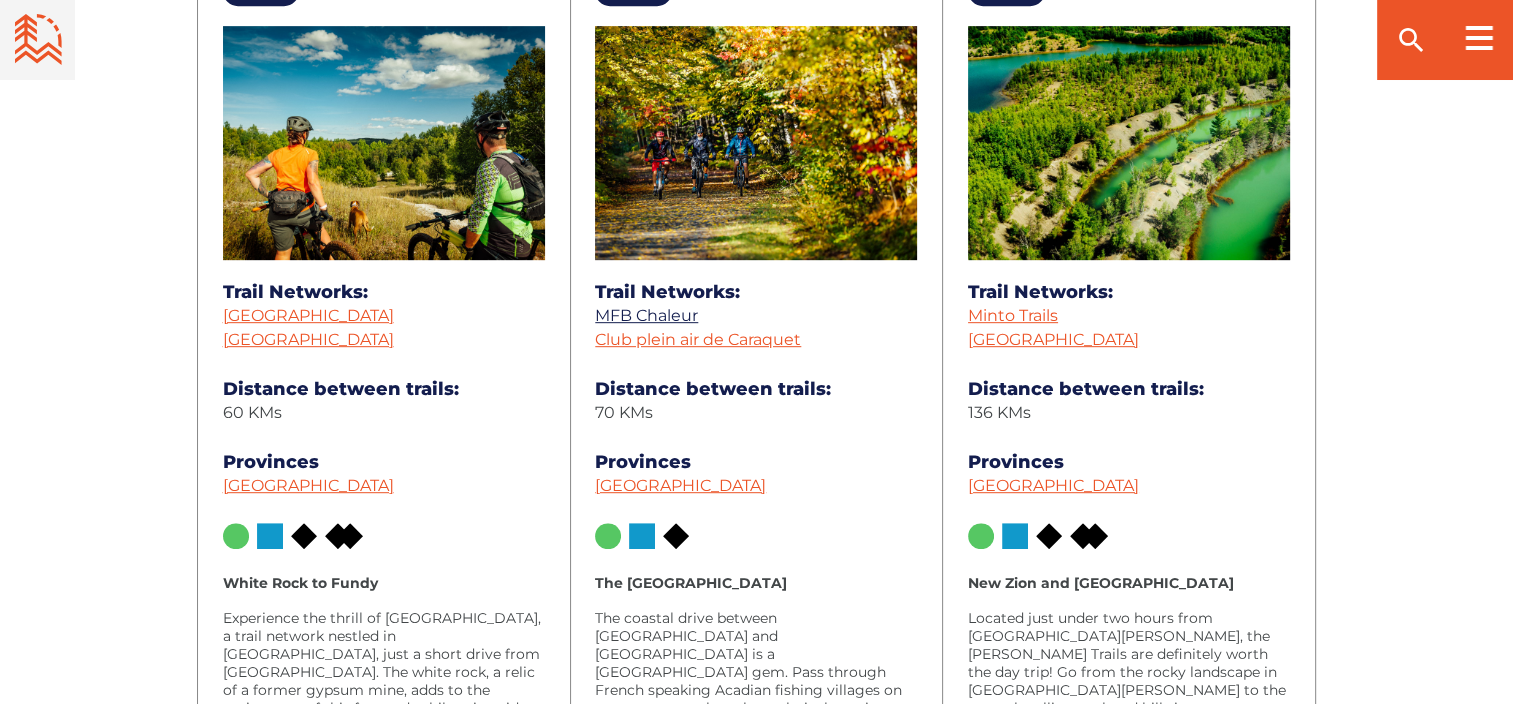 click on "MFB Chaleur" at bounding box center [646, 315] 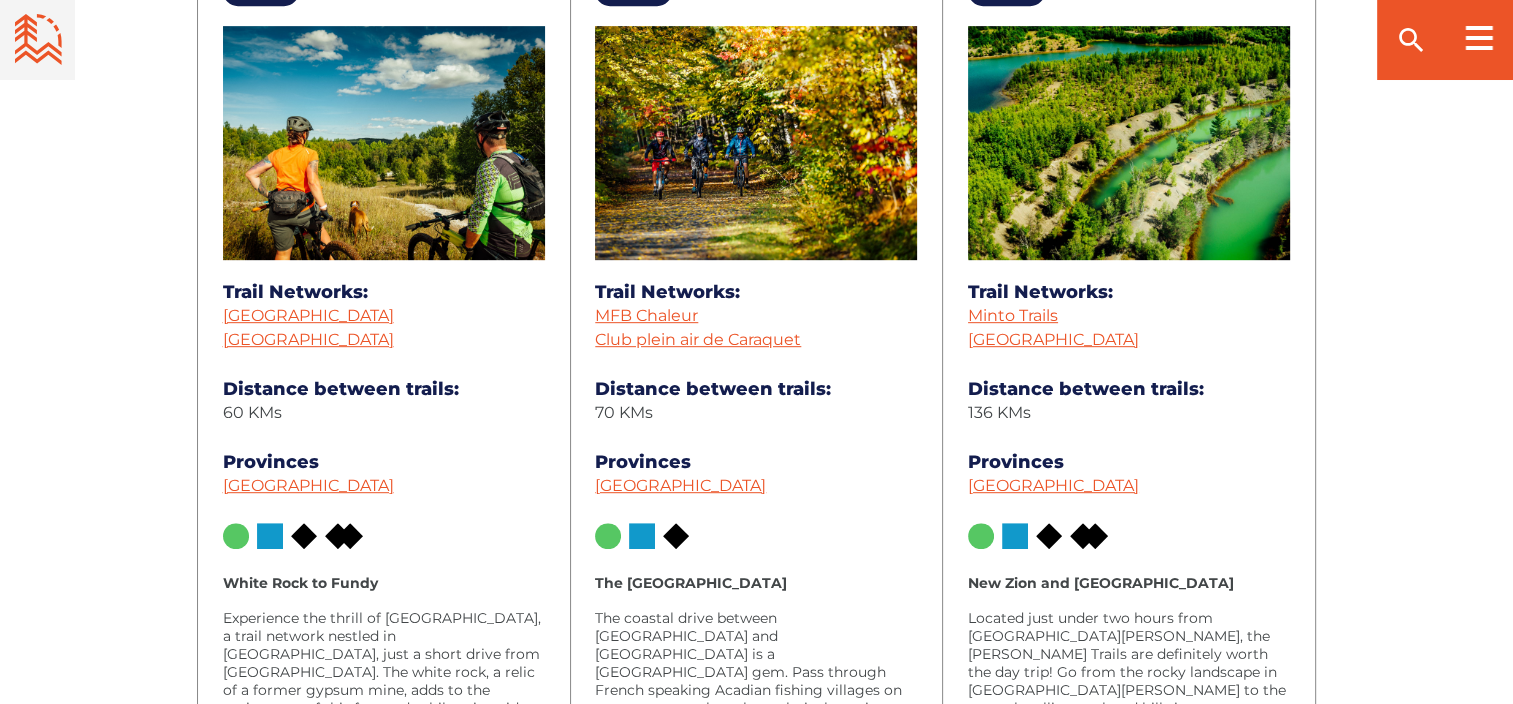 scroll, scrollTop: 1100, scrollLeft: 0, axis: vertical 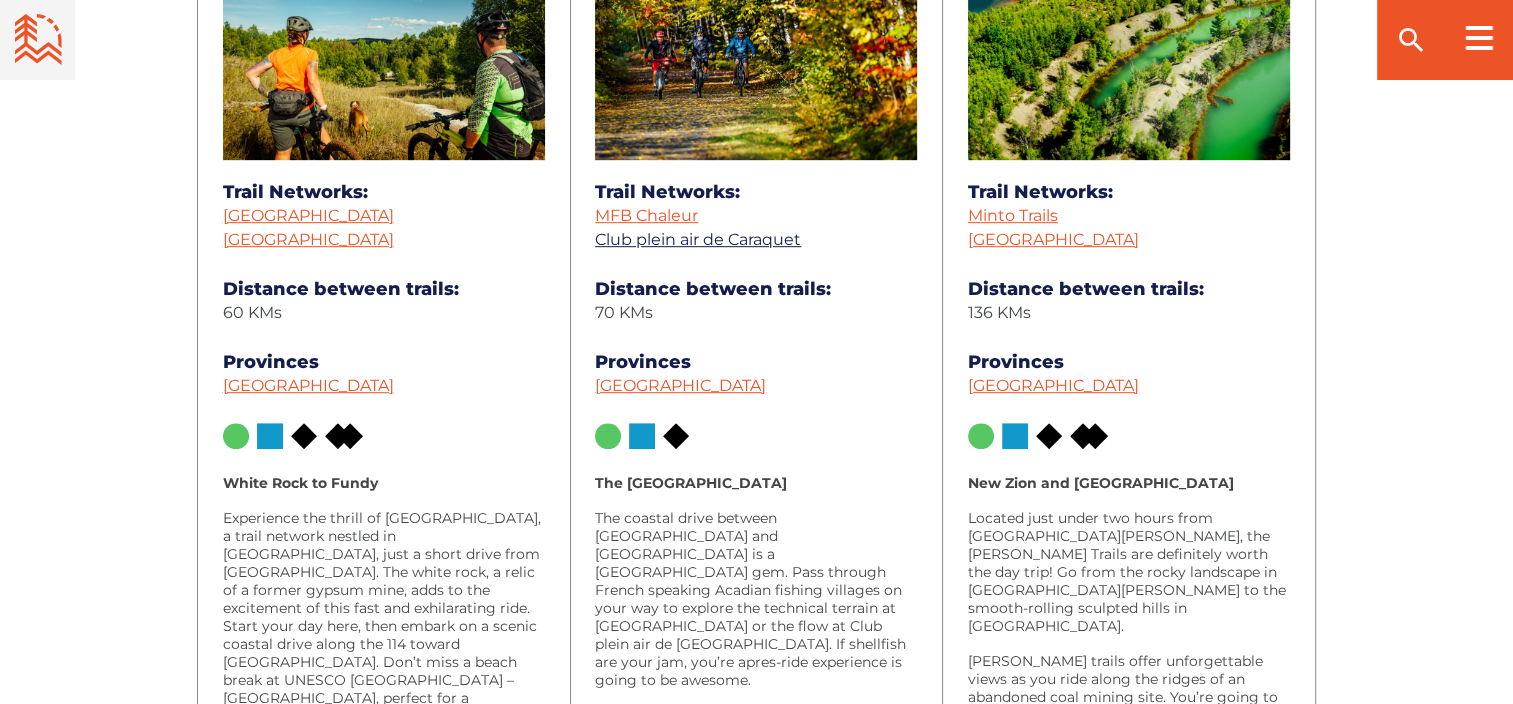click on "Club plein air de Caraquet" at bounding box center [698, 239] 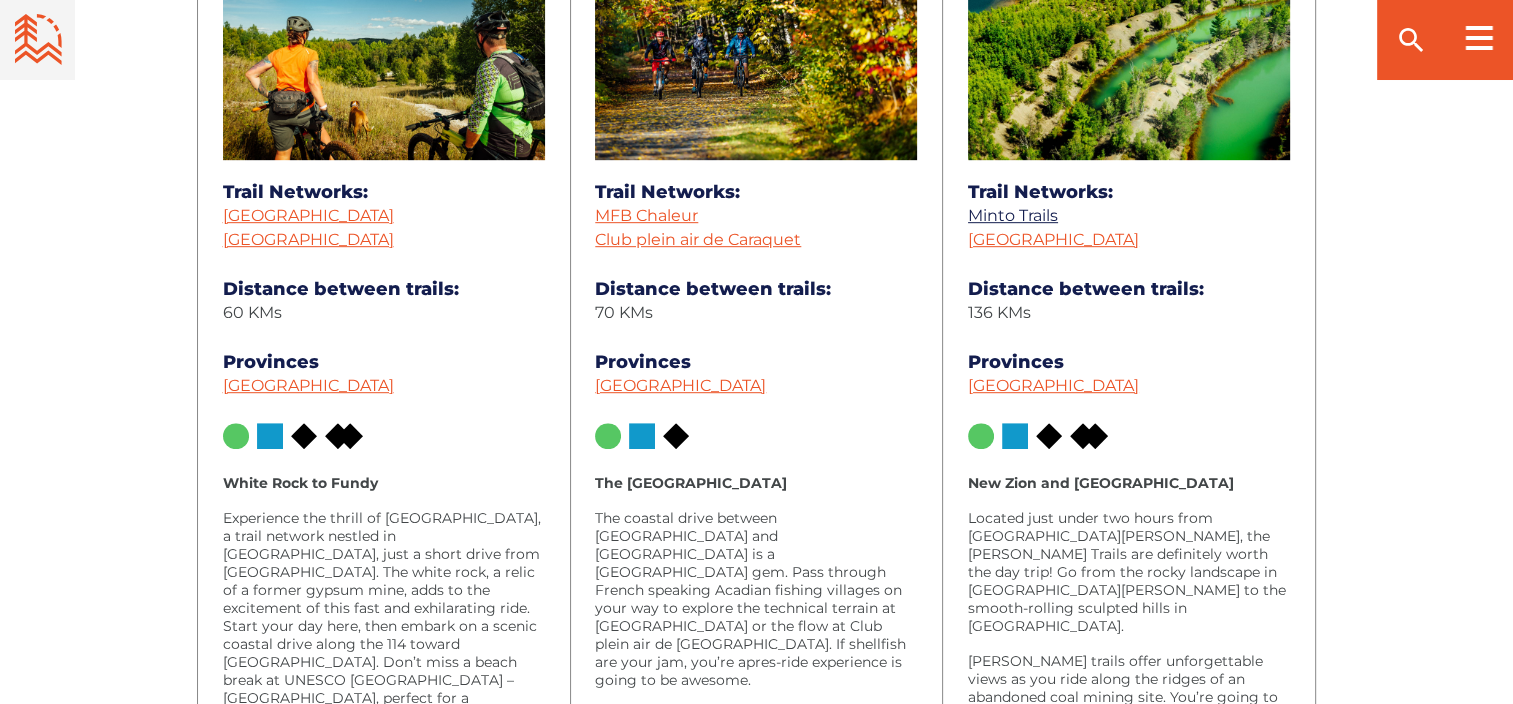 click on "Minto Trails" at bounding box center [1013, 215] 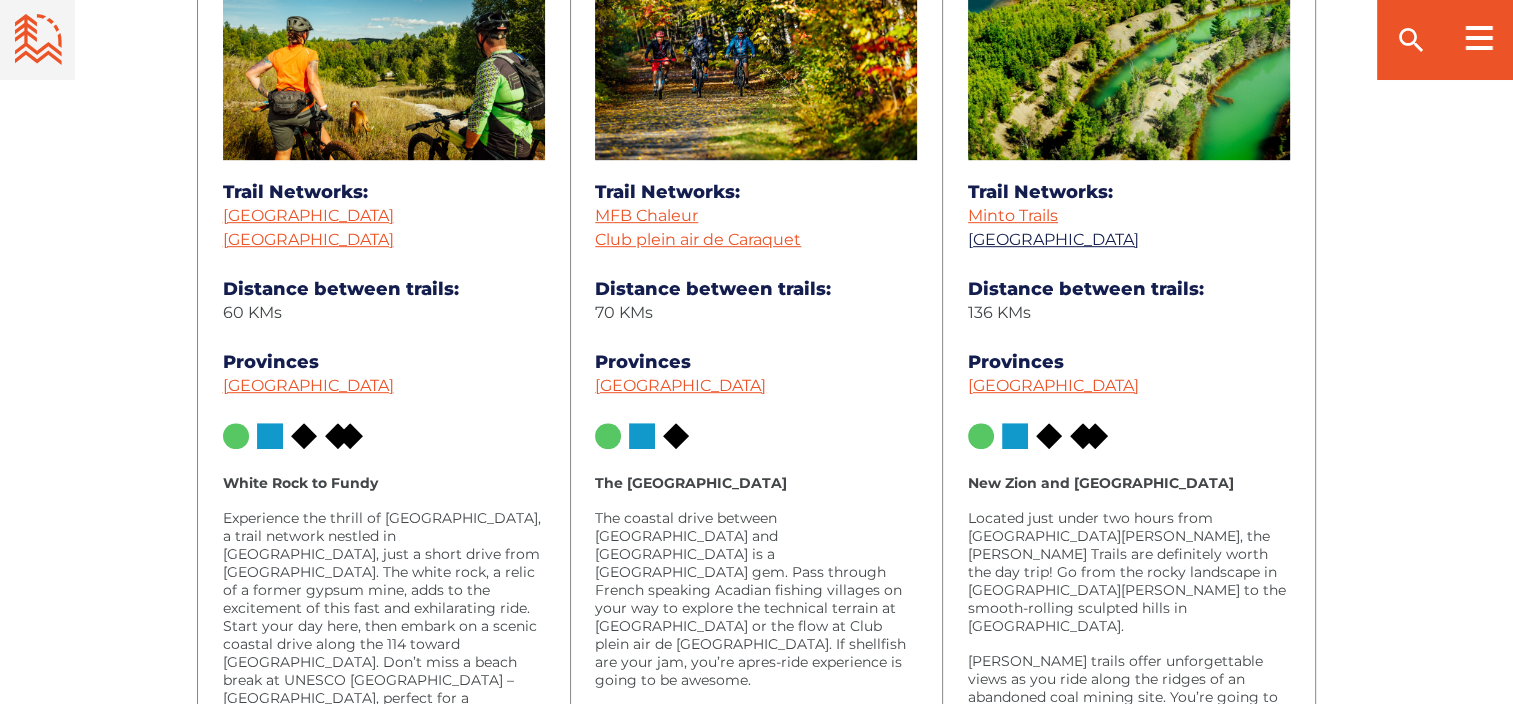 click on "[GEOGRAPHIC_DATA]" at bounding box center [1053, 239] 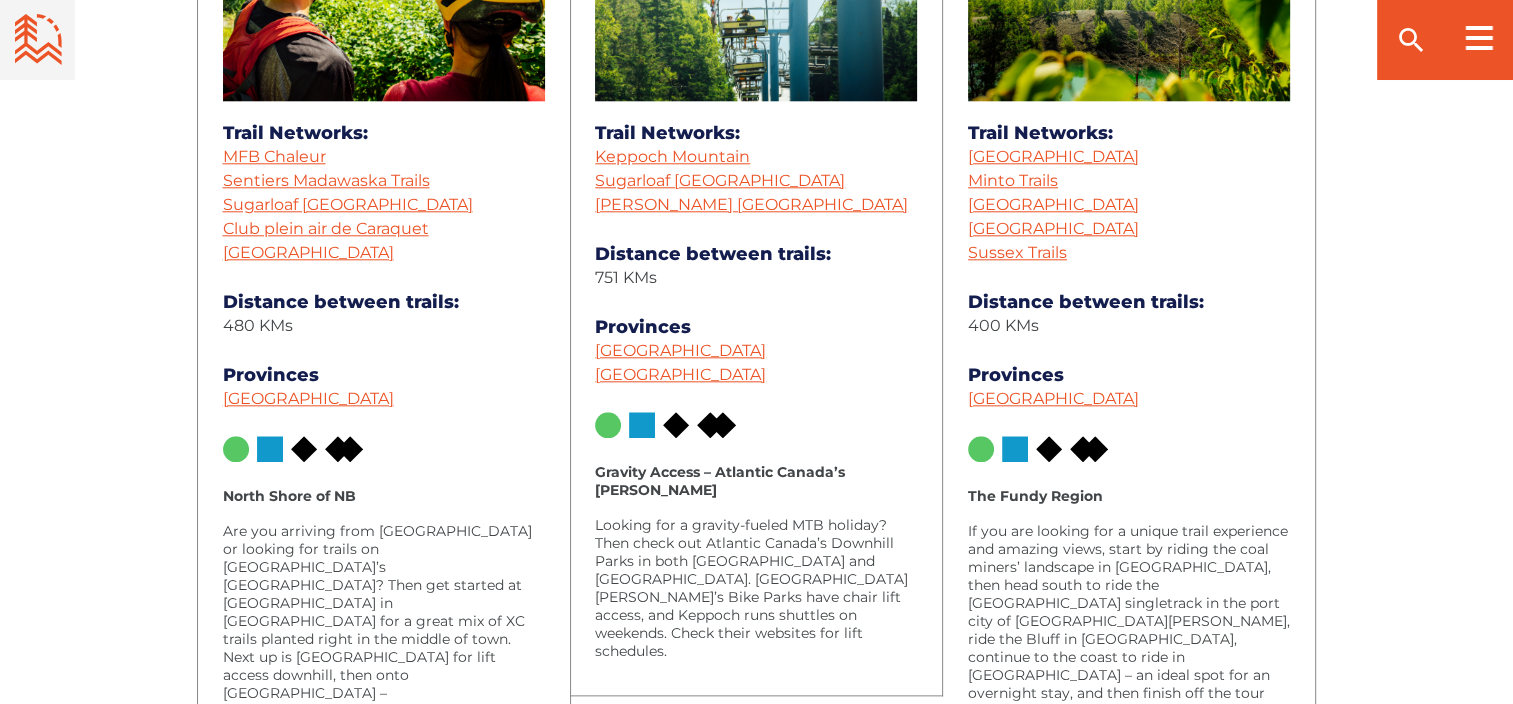 scroll, scrollTop: 1800, scrollLeft: 0, axis: vertical 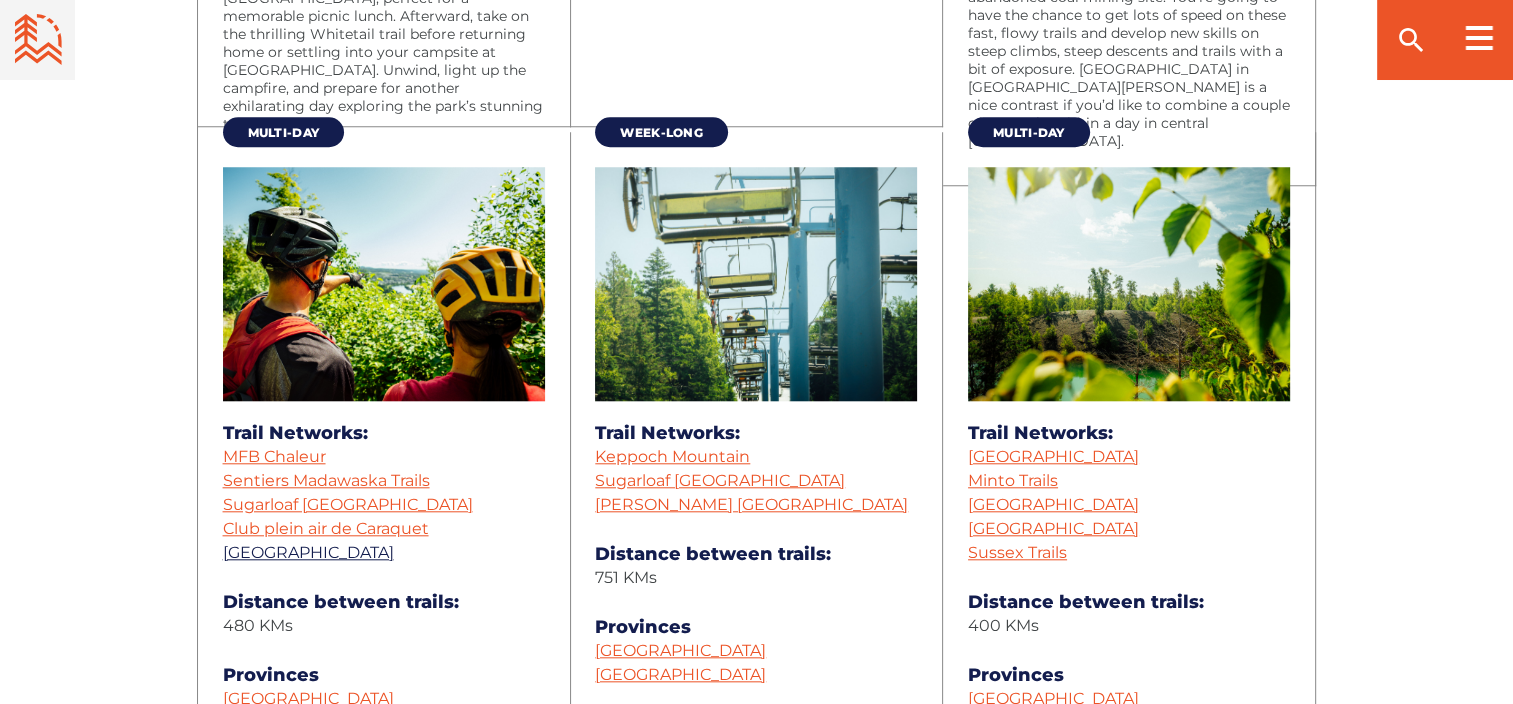 click on "[GEOGRAPHIC_DATA]" at bounding box center (308, 552) 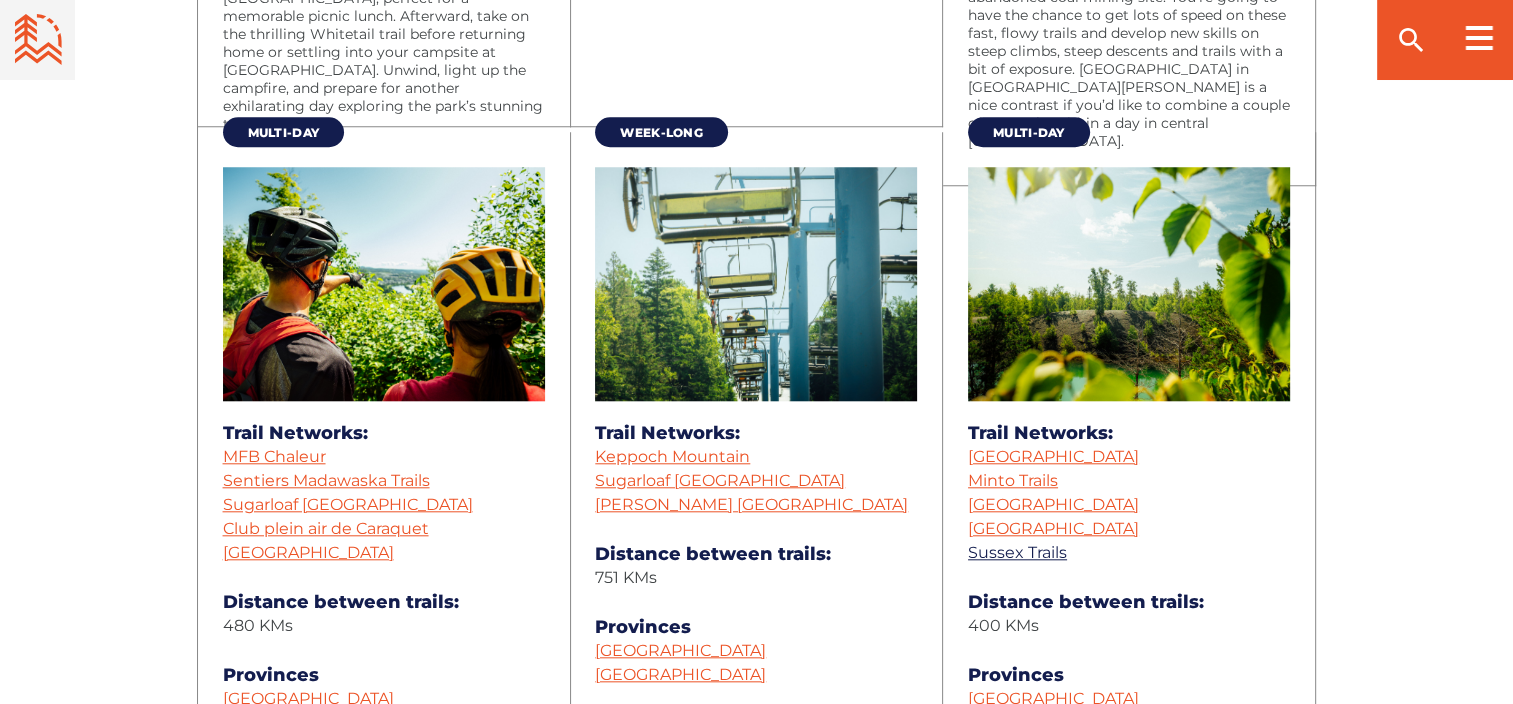 click on "Sussex Trails" at bounding box center (1017, 552) 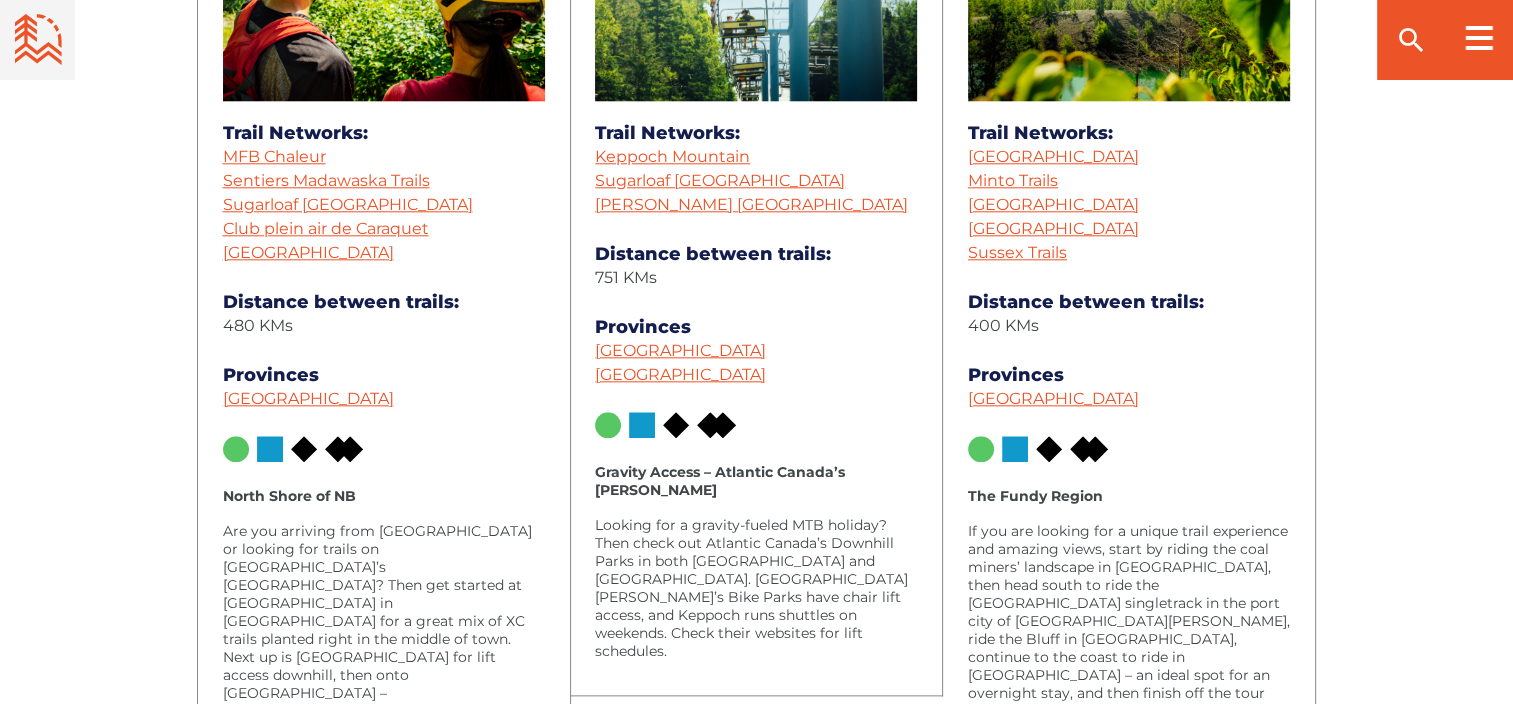 scroll, scrollTop: 2500, scrollLeft: 0, axis: vertical 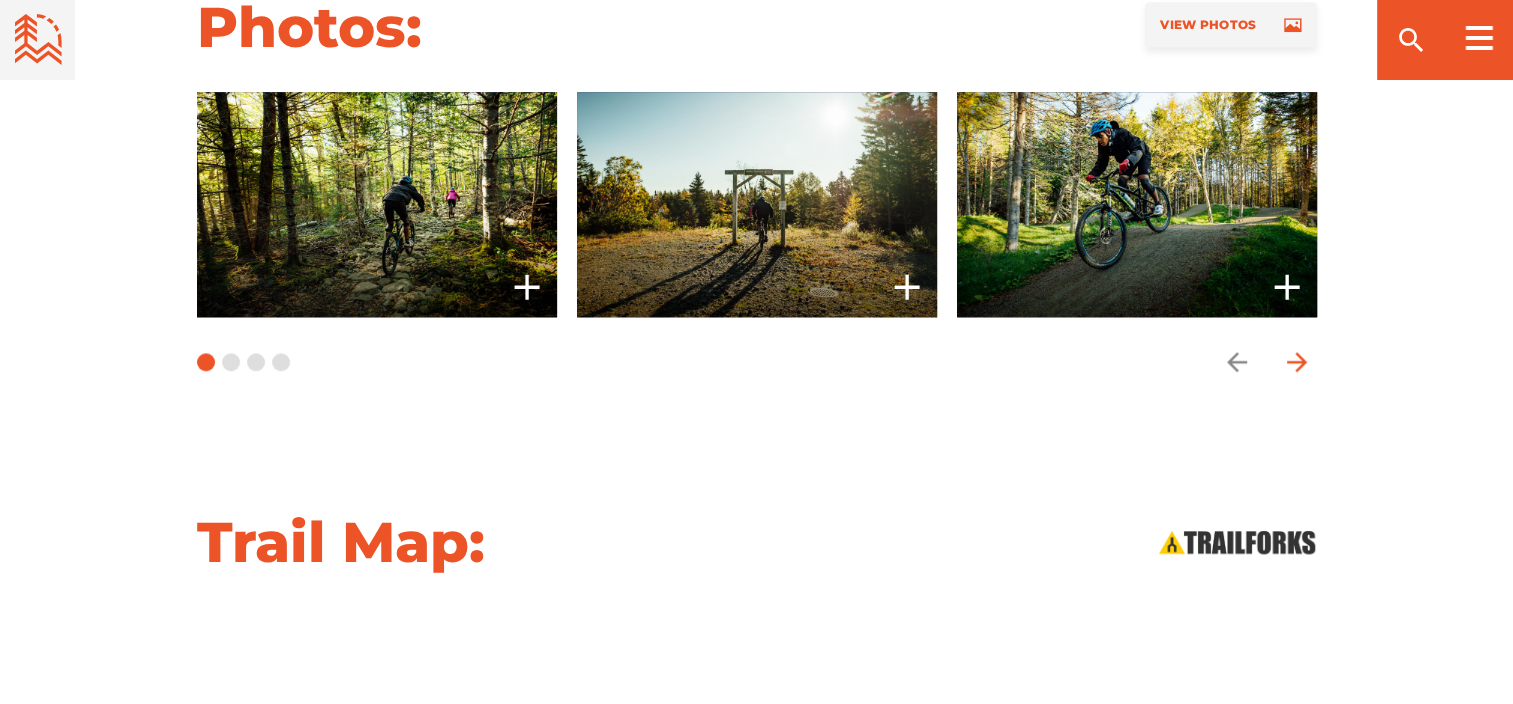 click 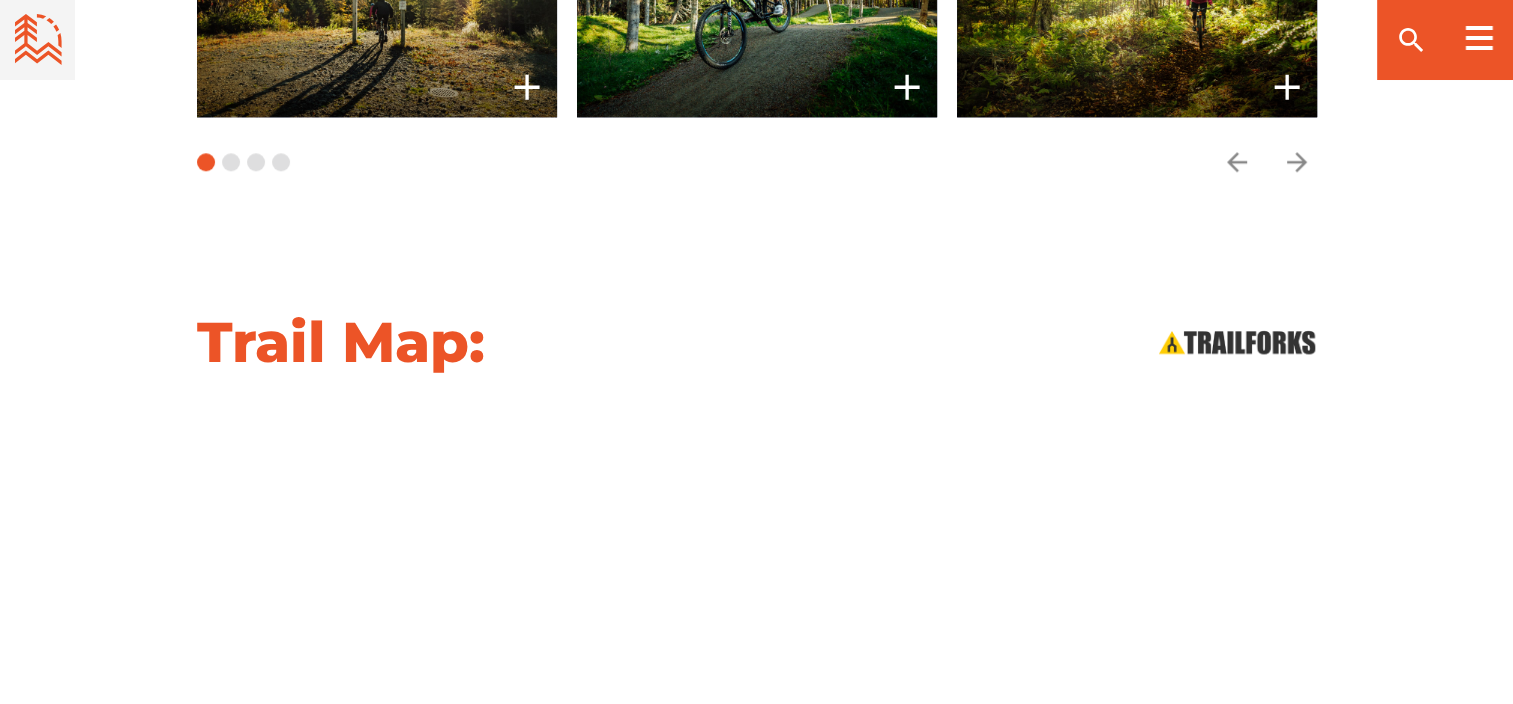 scroll, scrollTop: 2200, scrollLeft: 0, axis: vertical 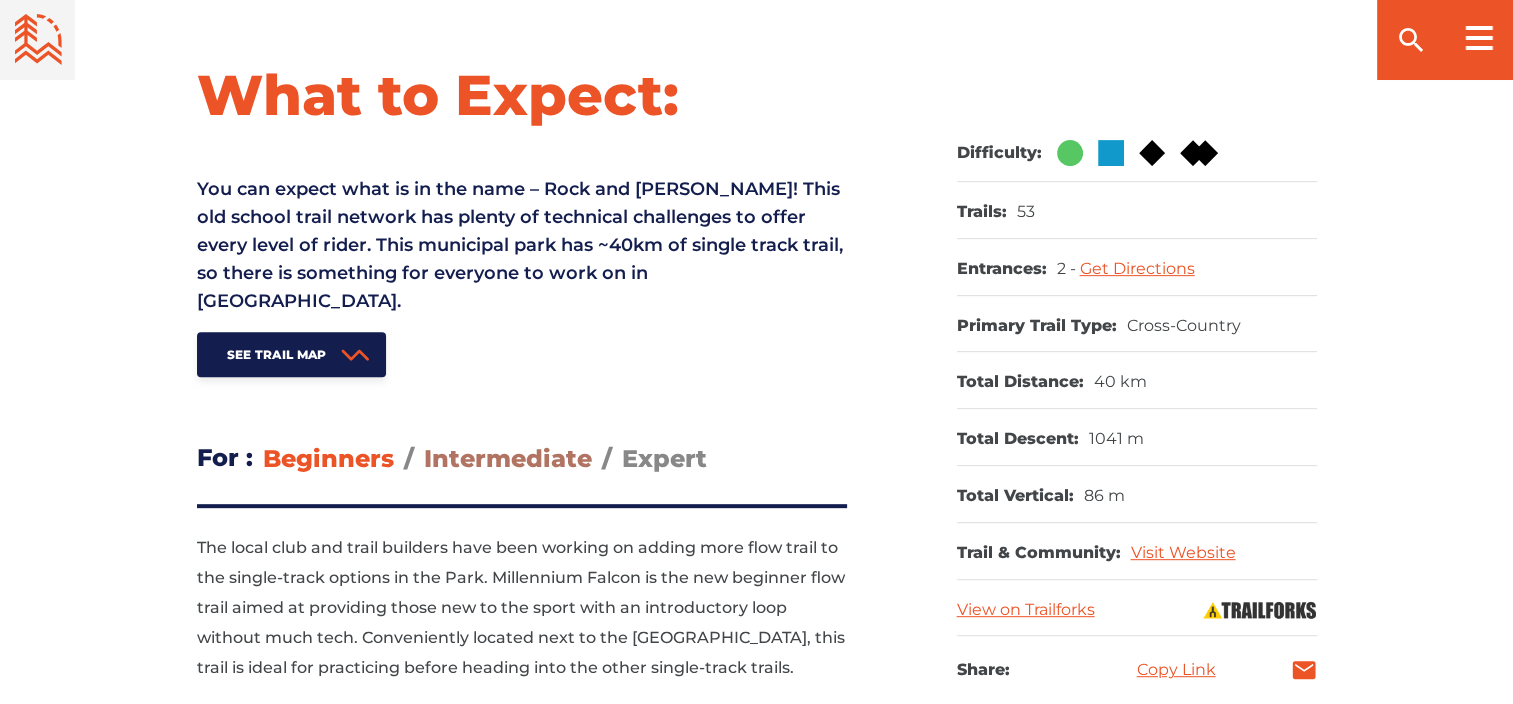 click on "Intermediate" at bounding box center [508, 458] 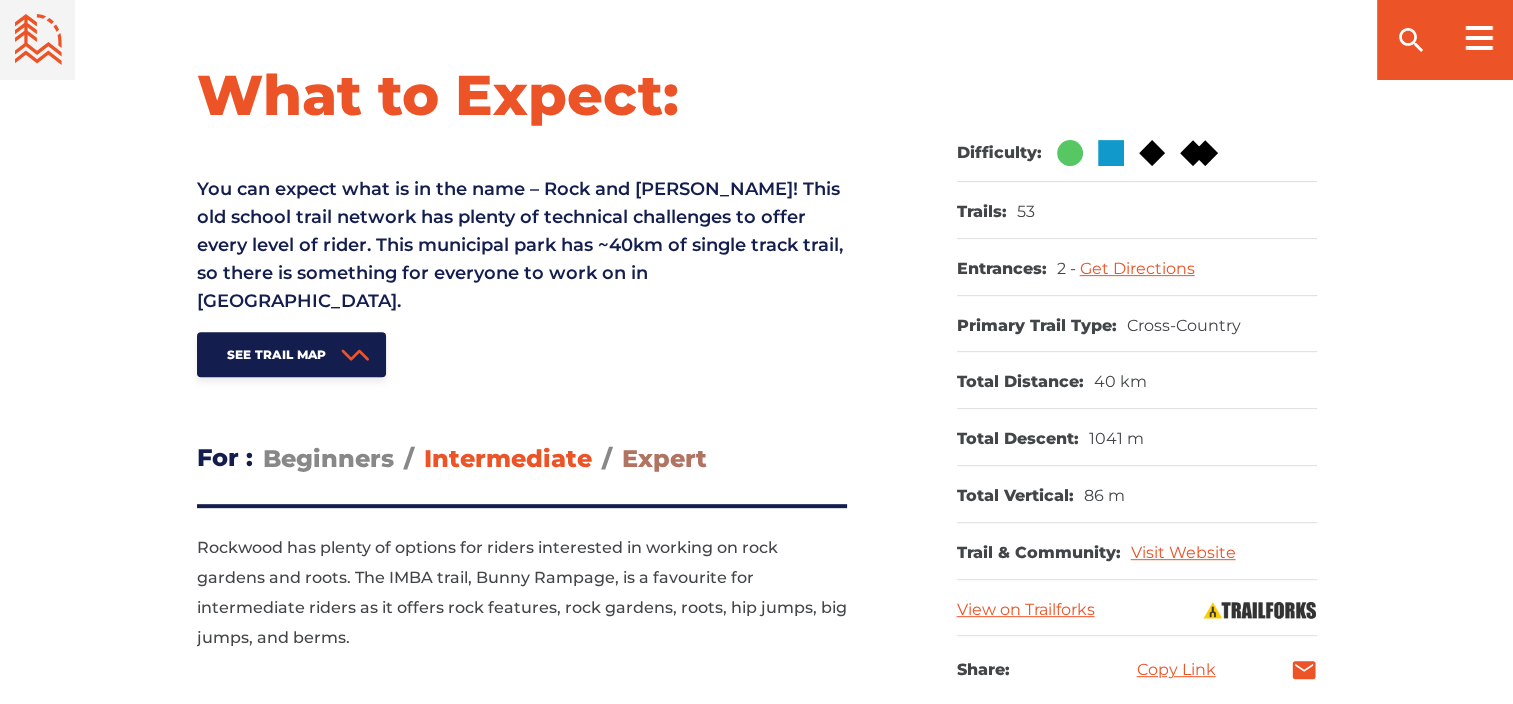 click on "Expert" at bounding box center [664, 458] 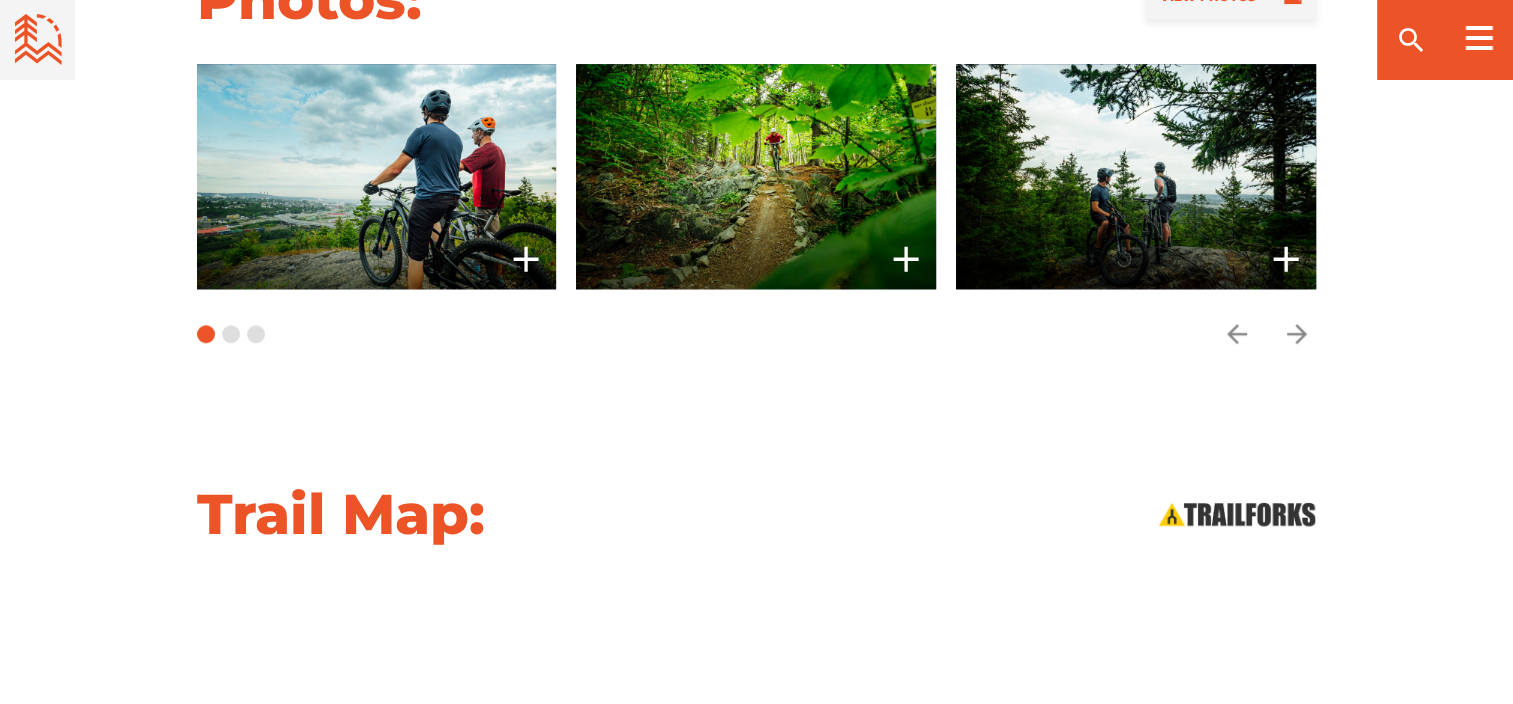 scroll, scrollTop: 2100, scrollLeft: 0, axis: vertical 